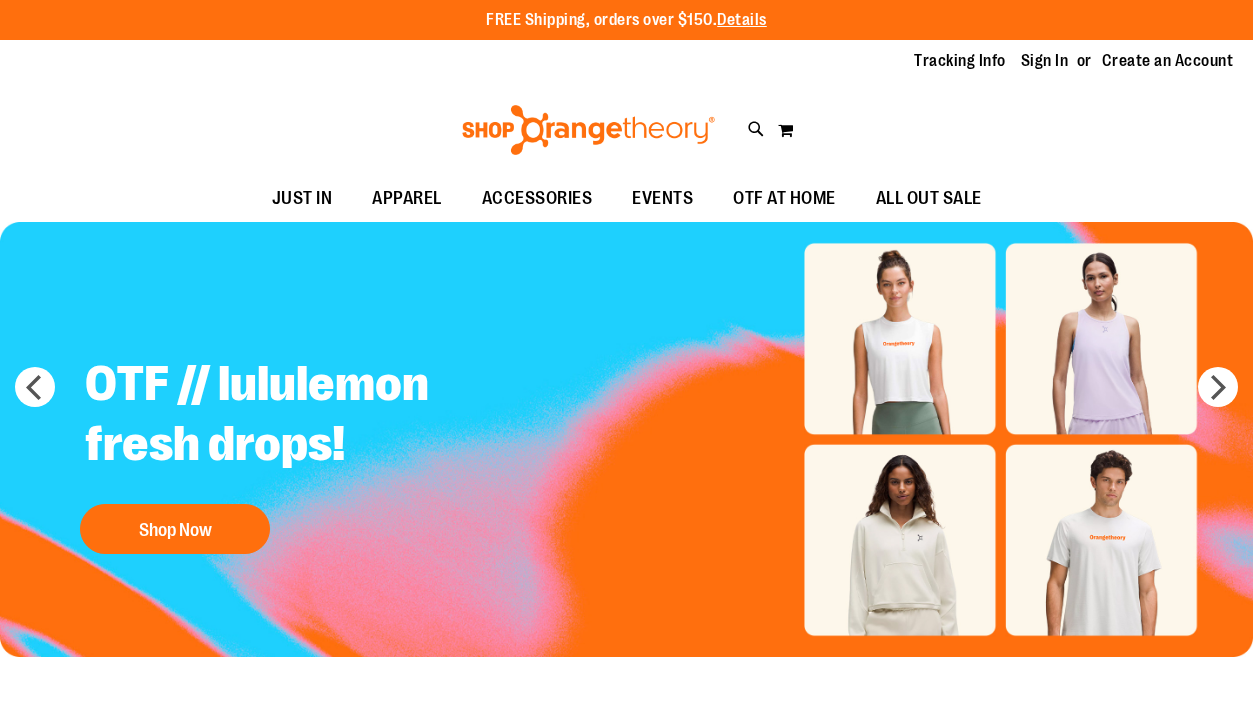 scroll, scrollTop: 0, scrollLeft: 0, axis: both 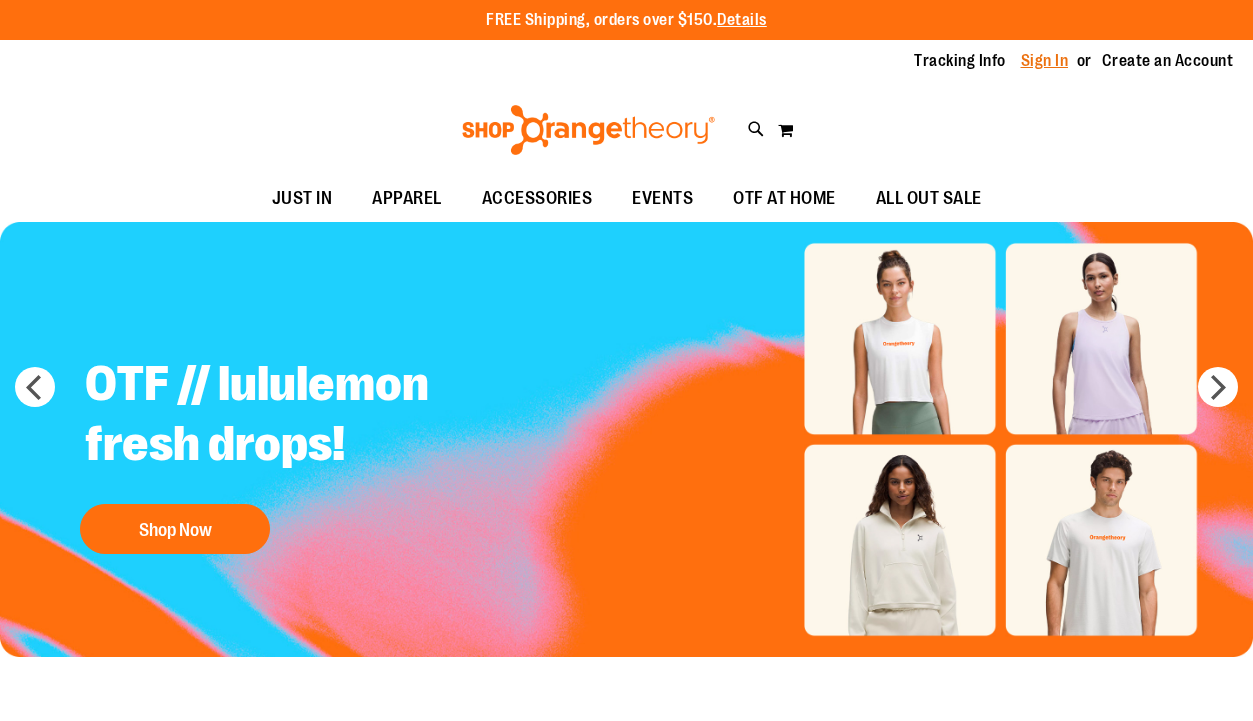 click on "Sign In" at bounding box center [1045, 61] 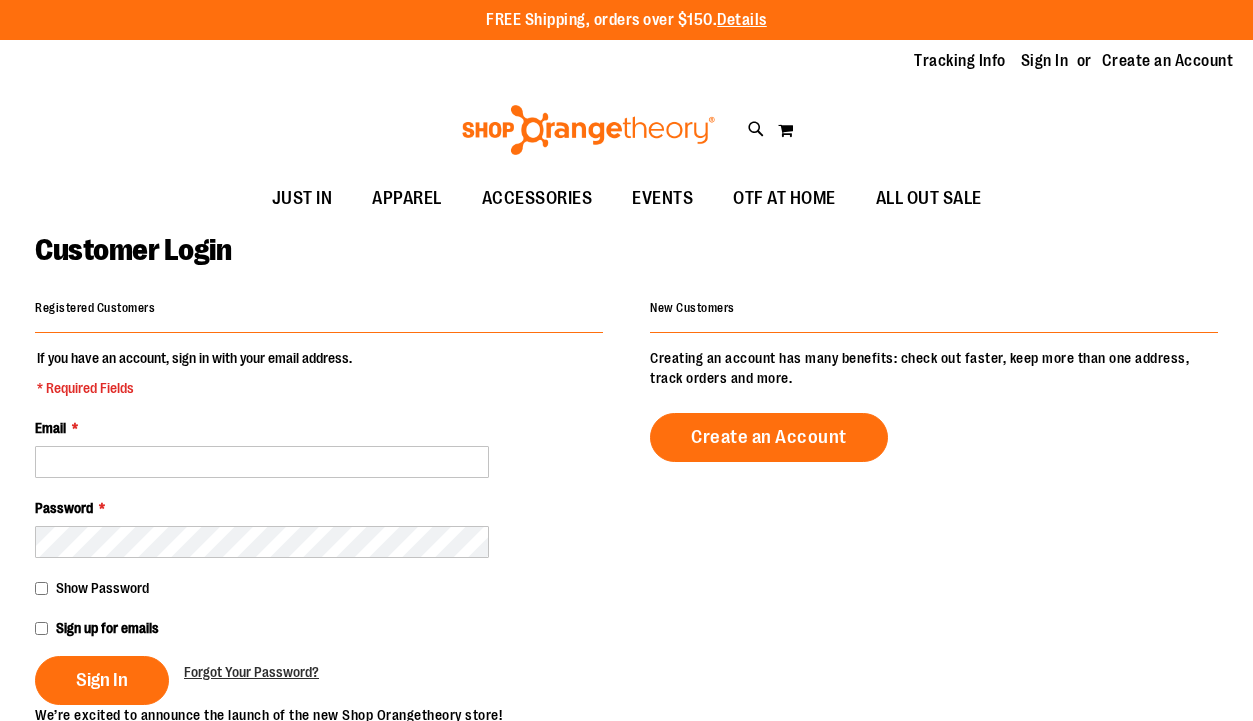 scroll, scrollTop: 0, scrollLeft: 0, axis: both 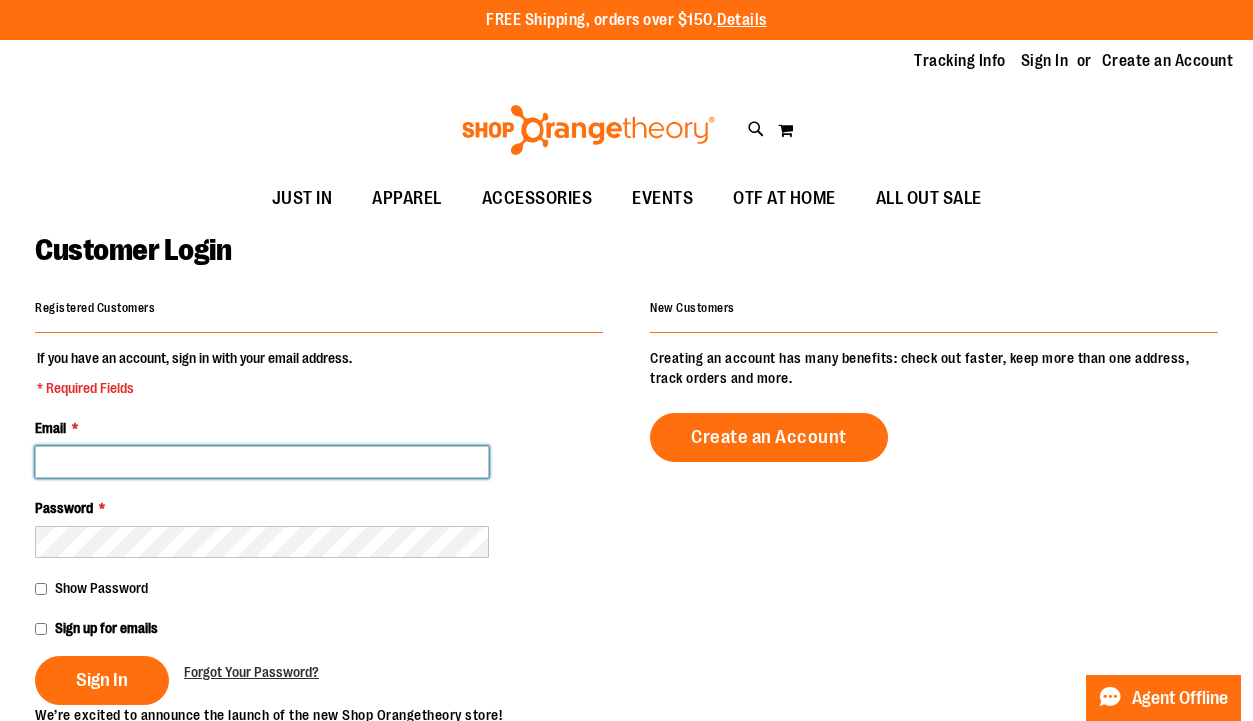 type on "**********" 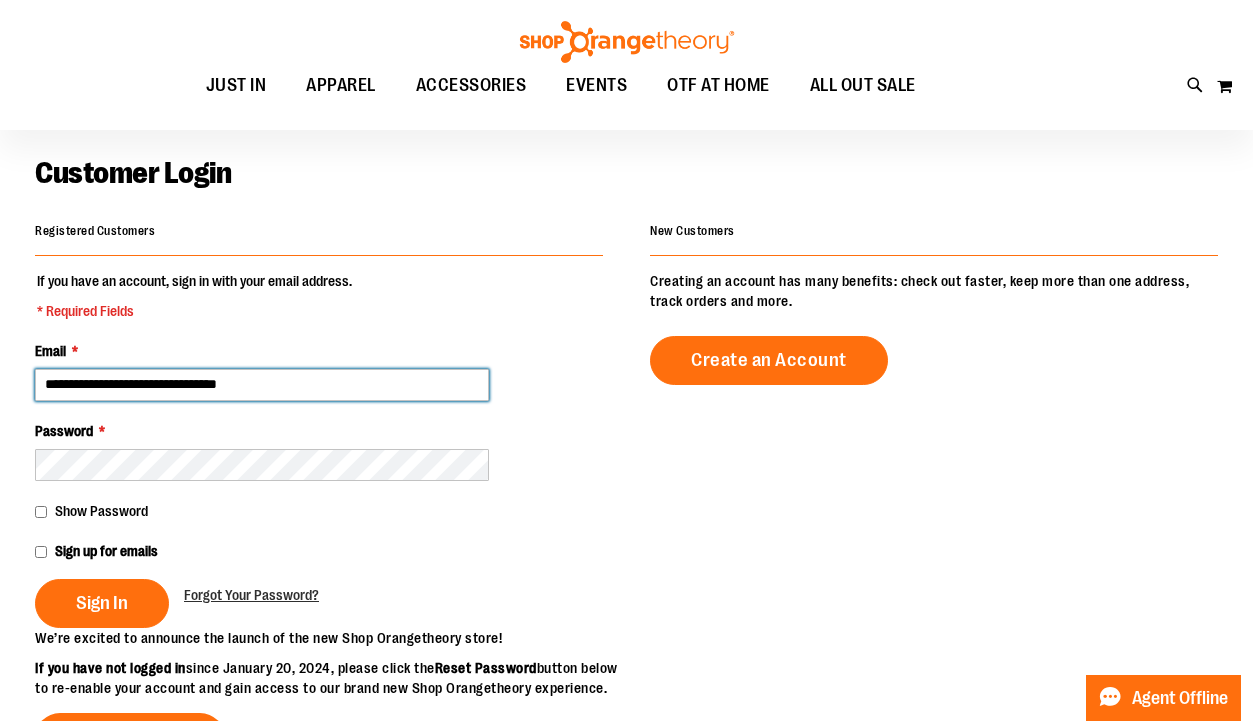scroll, scrollTop: 100, scrollLeft: 0, axis: vertical 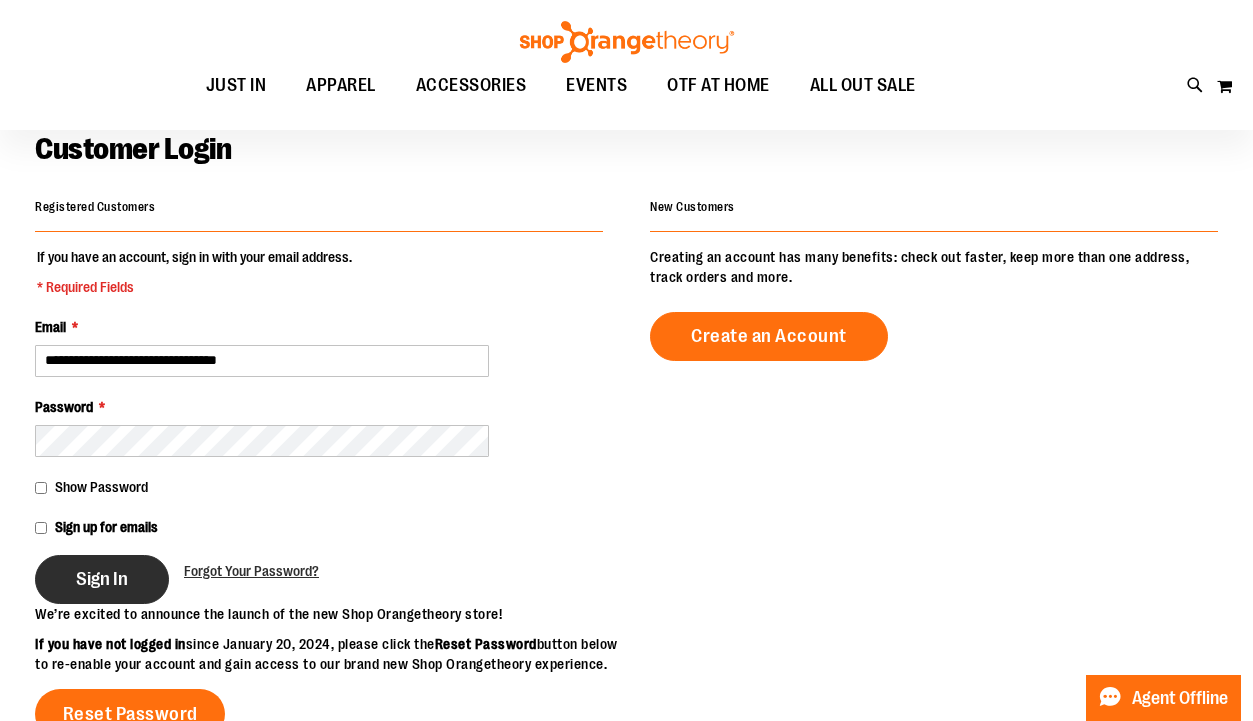 click on "Sign In" at bounding box center [102, 579] 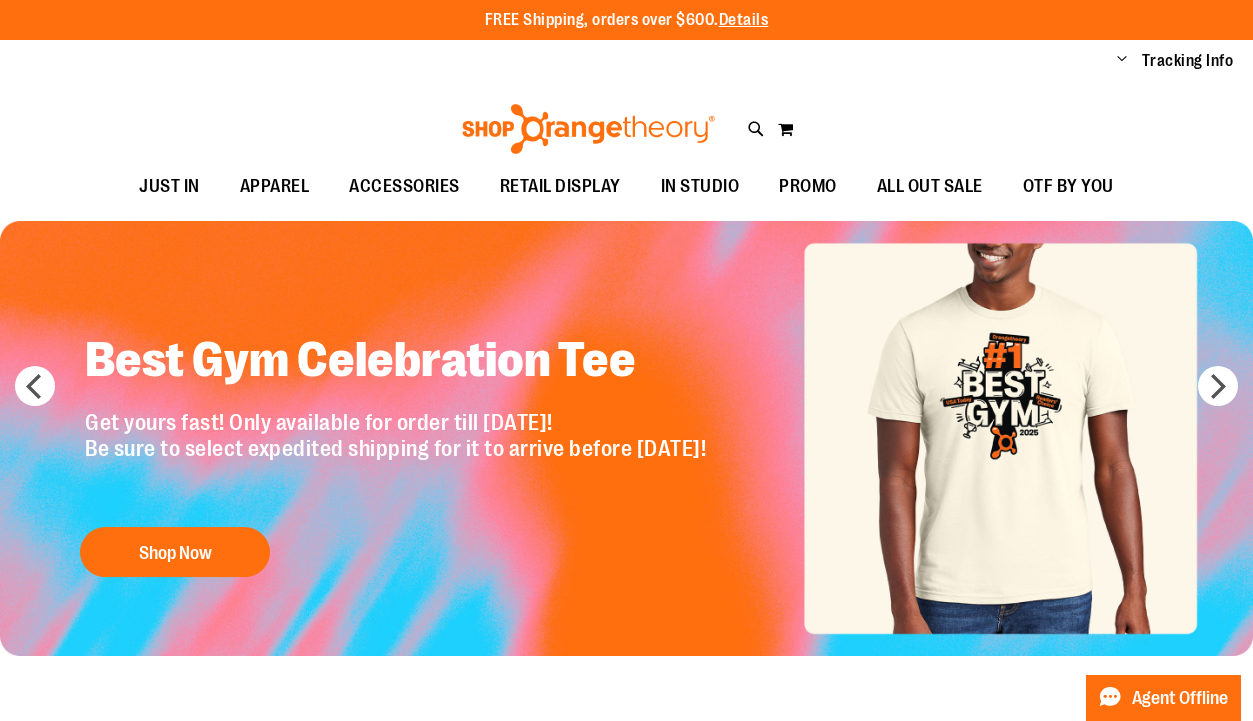 scroll, scrollTop: 0, scrollLeft: 0, axis: both 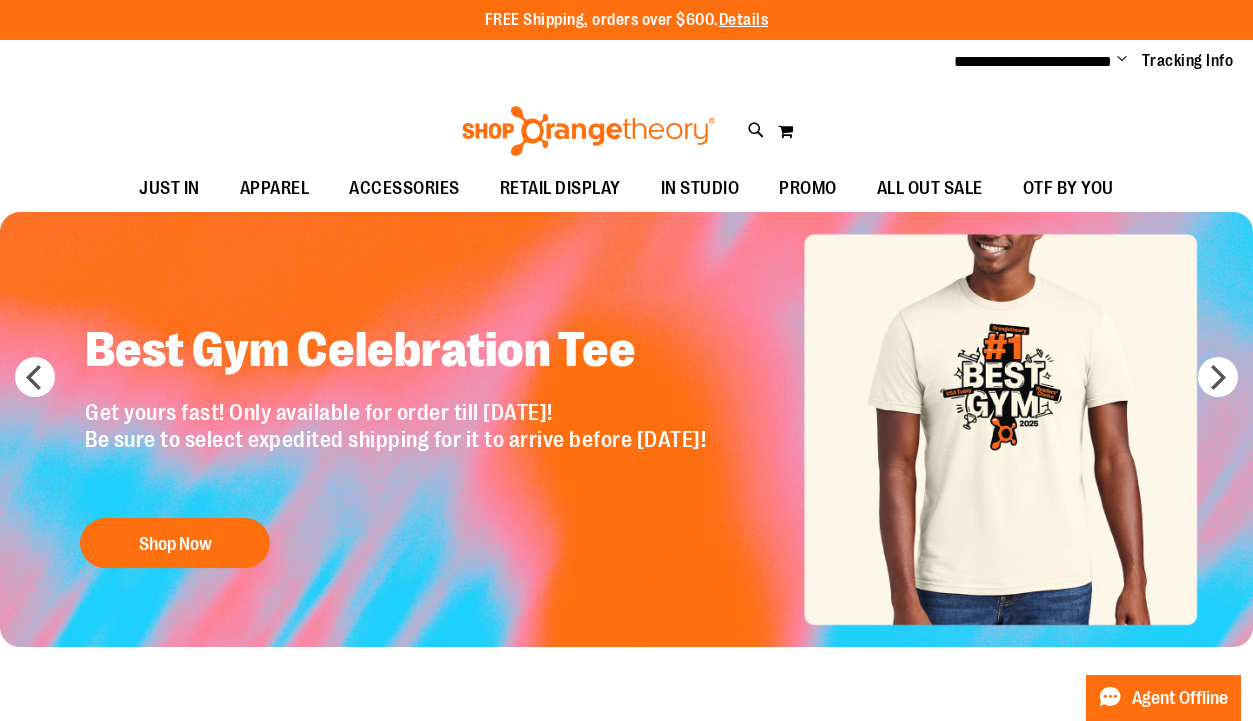 click at bounding box center (626, 429) 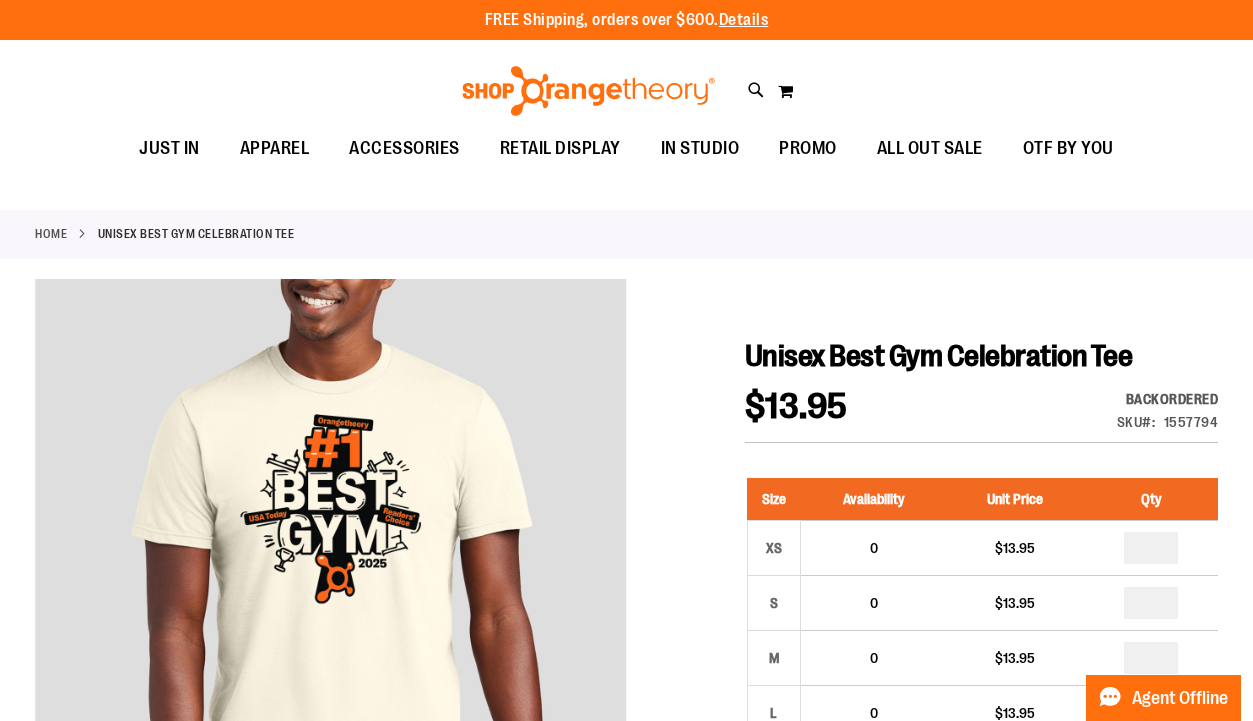 scroll, scrollTop: 0, scrollLeft: 0, axis: both 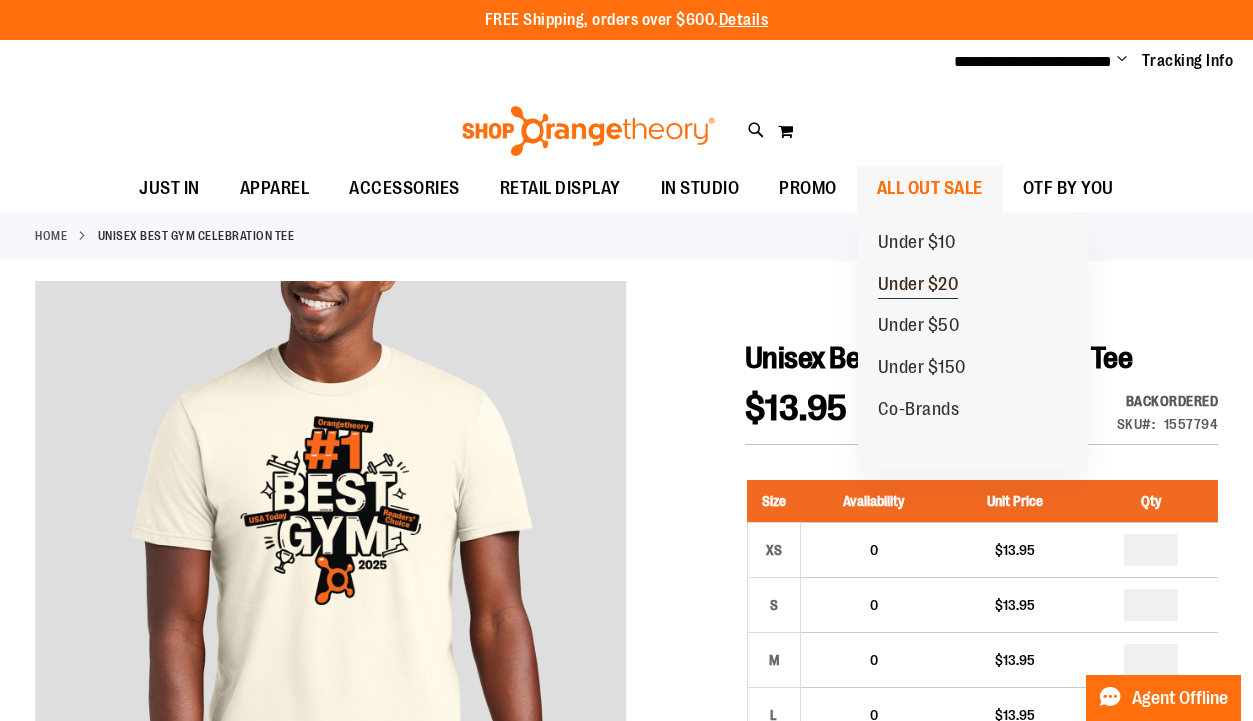 click on "Under $20" at bounding box center [918, 286] 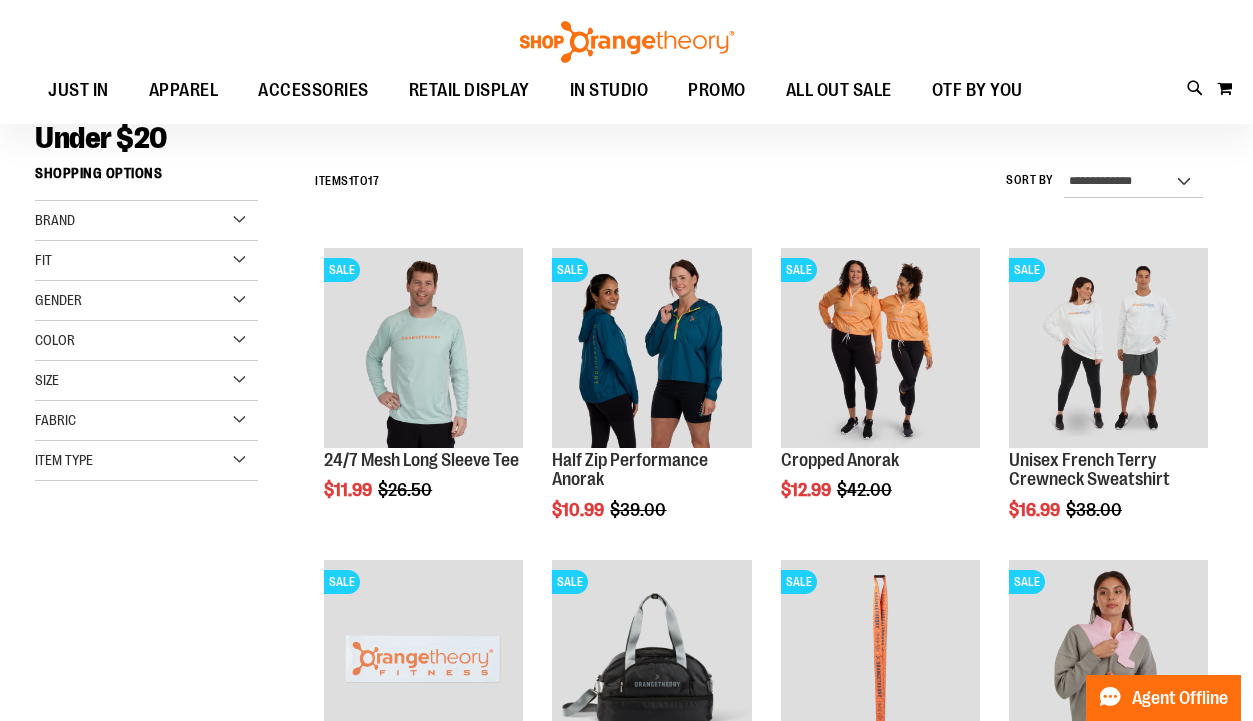 scroll, scrollTop: 153, scrollLeft: 0, axis: vertical 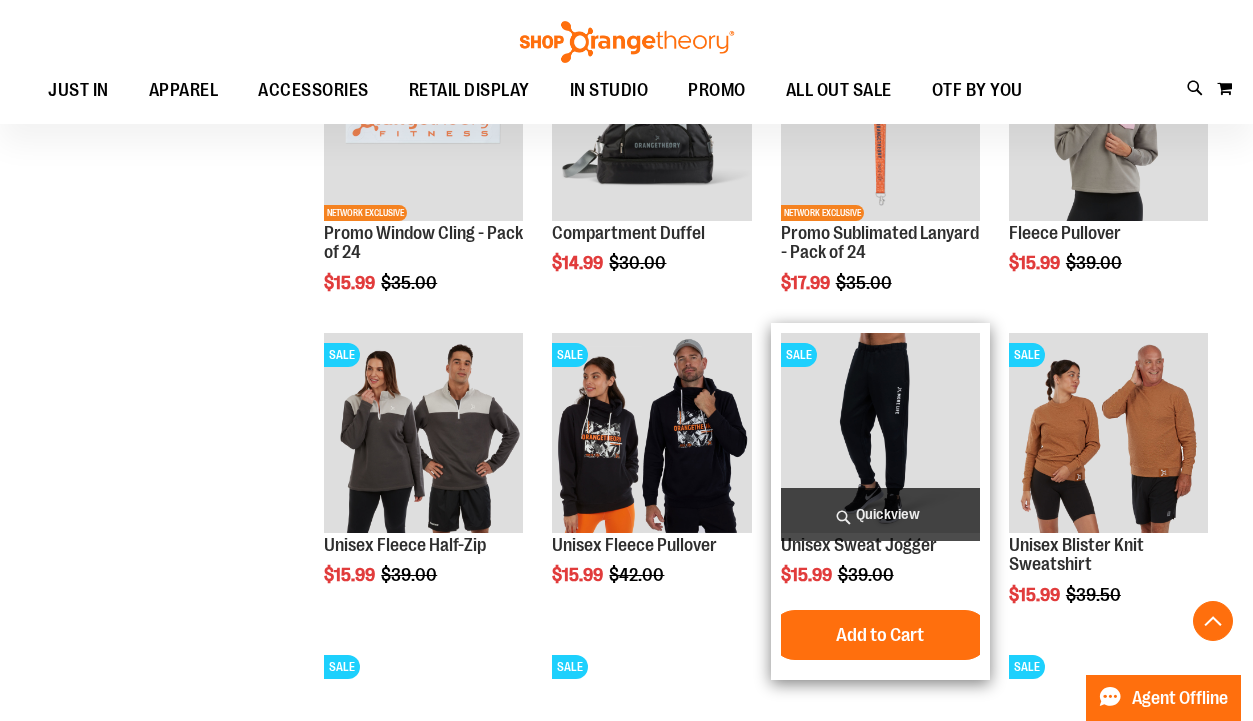 click at bounding box center [880, 432] 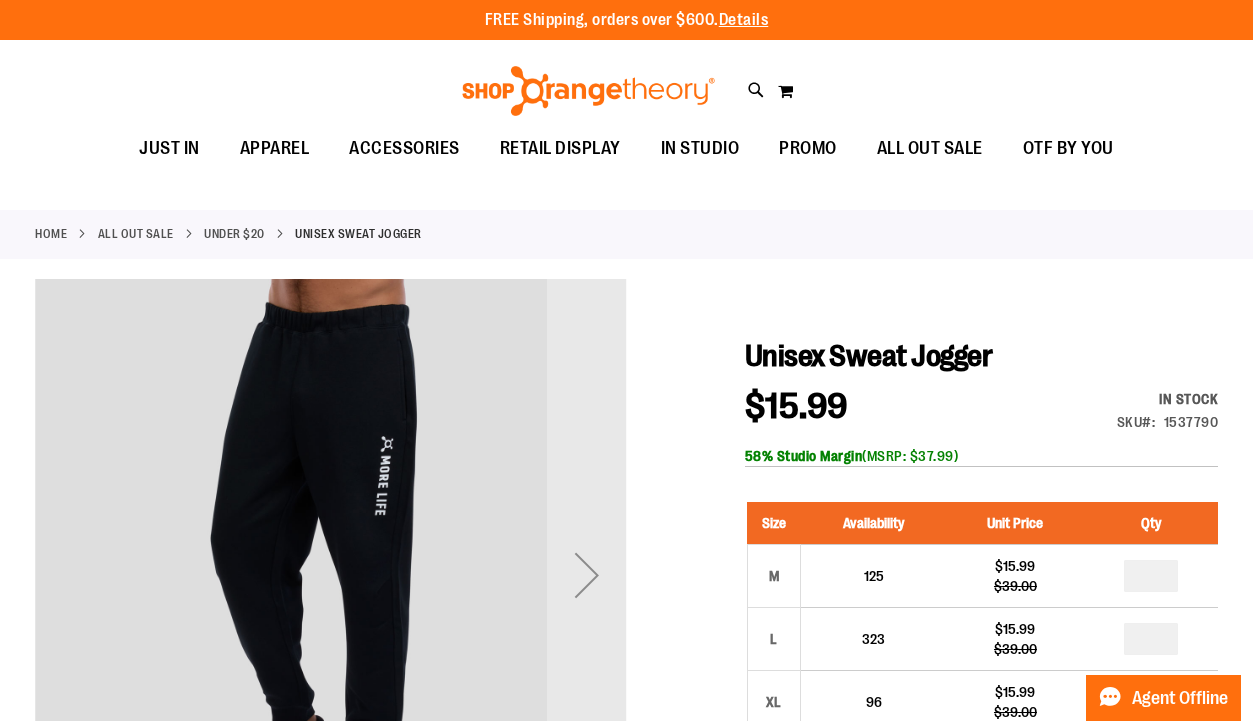 scroll, scrollTop: 0, scrollLeft: 0, axis: both 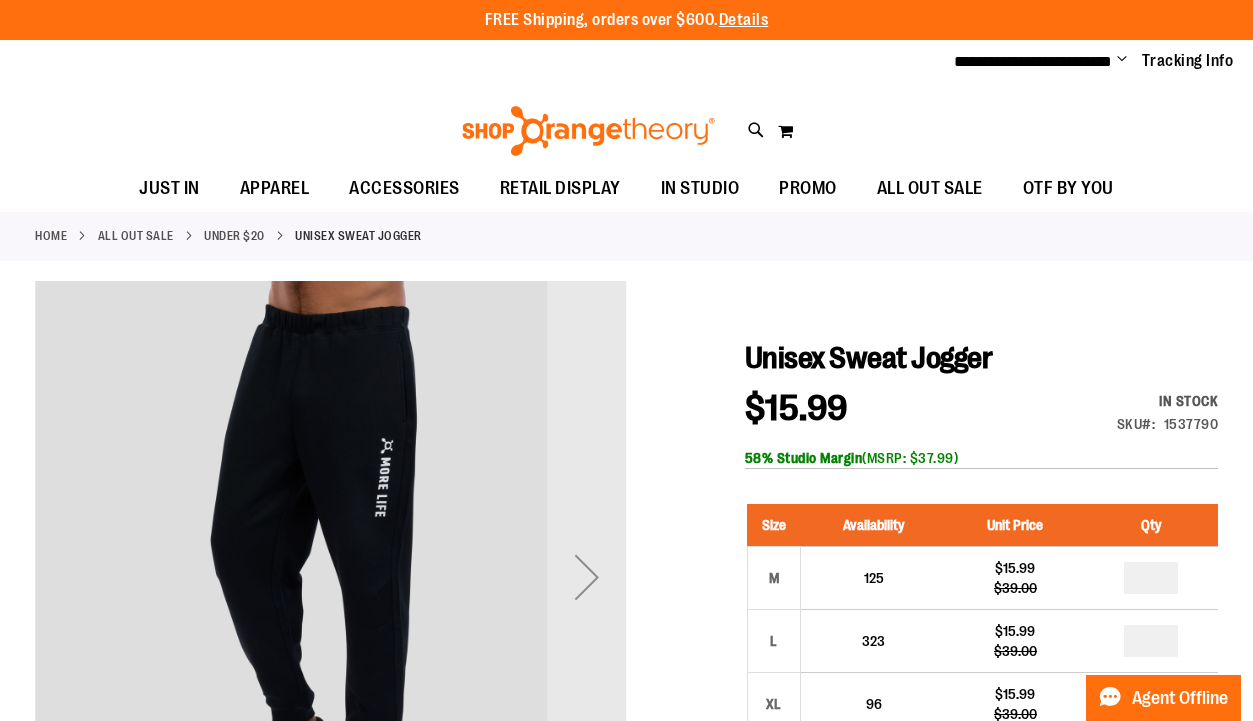 click on "Toggle Nav
Search
Popular Suggestions
Advanced Search" at bounding box center [626, 125] 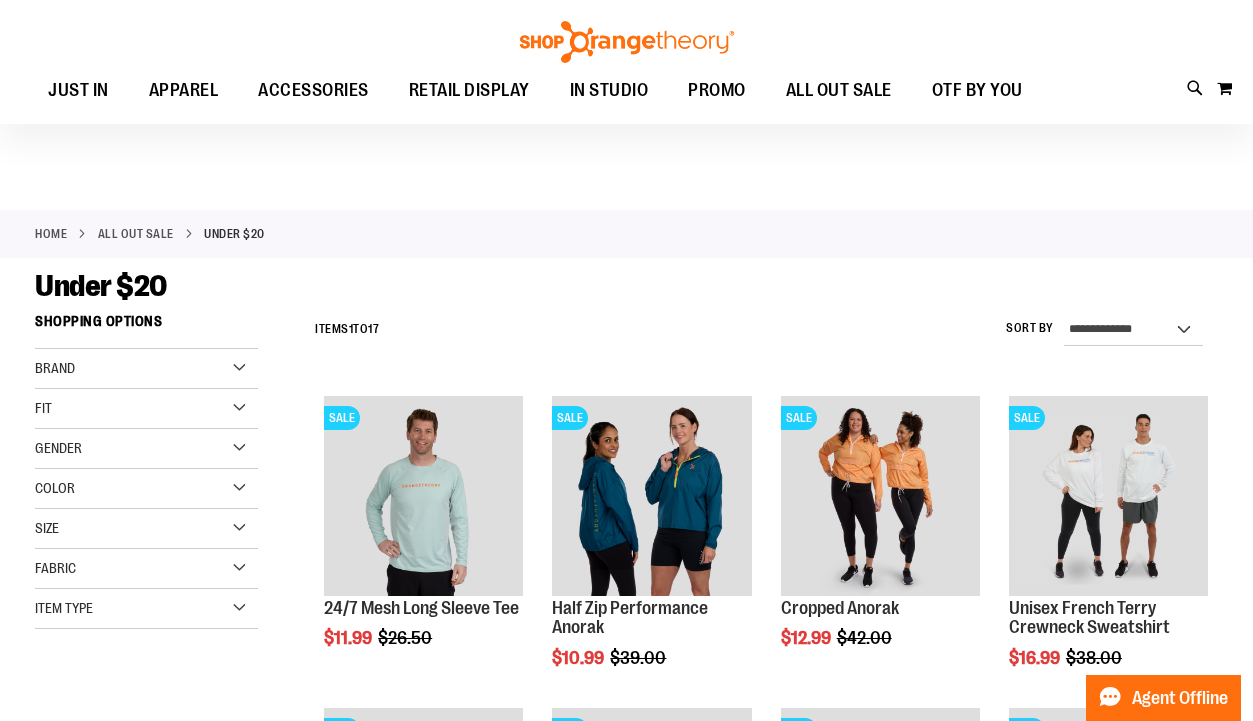 scroll, scrollTop: 0, scrollLeft: 0, axis: both 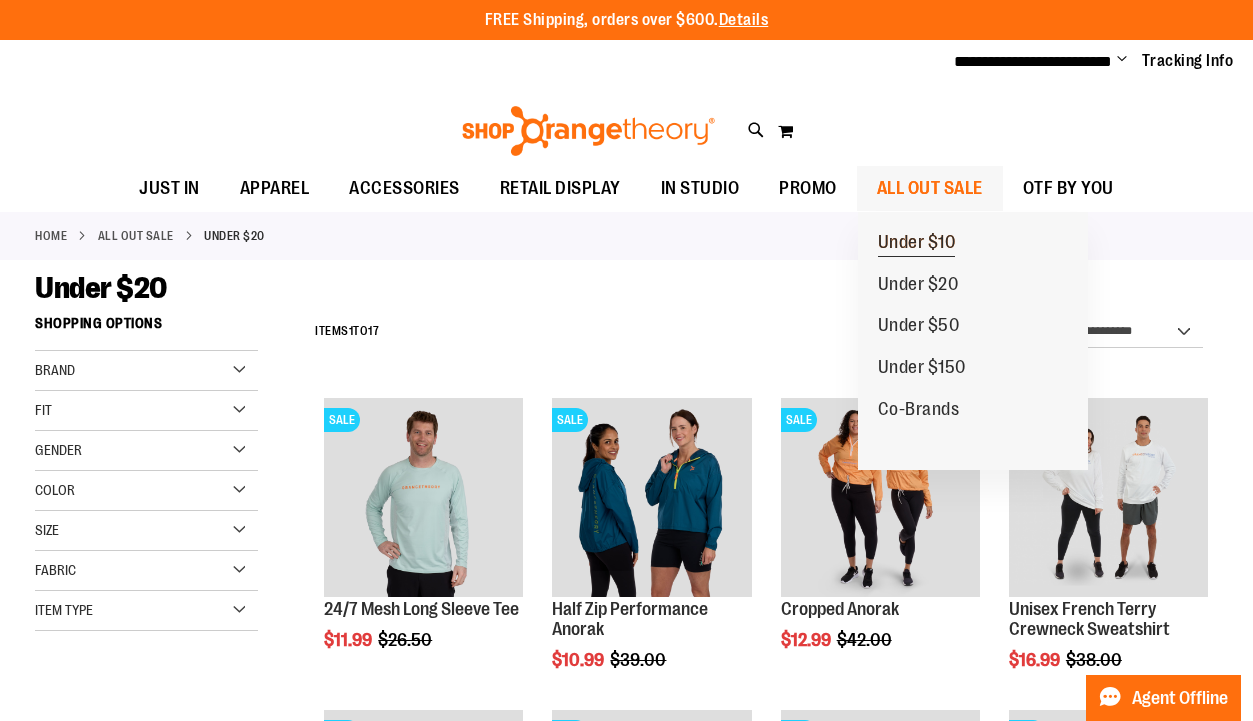 click on "Under $10" at bounding box center (917, 244) 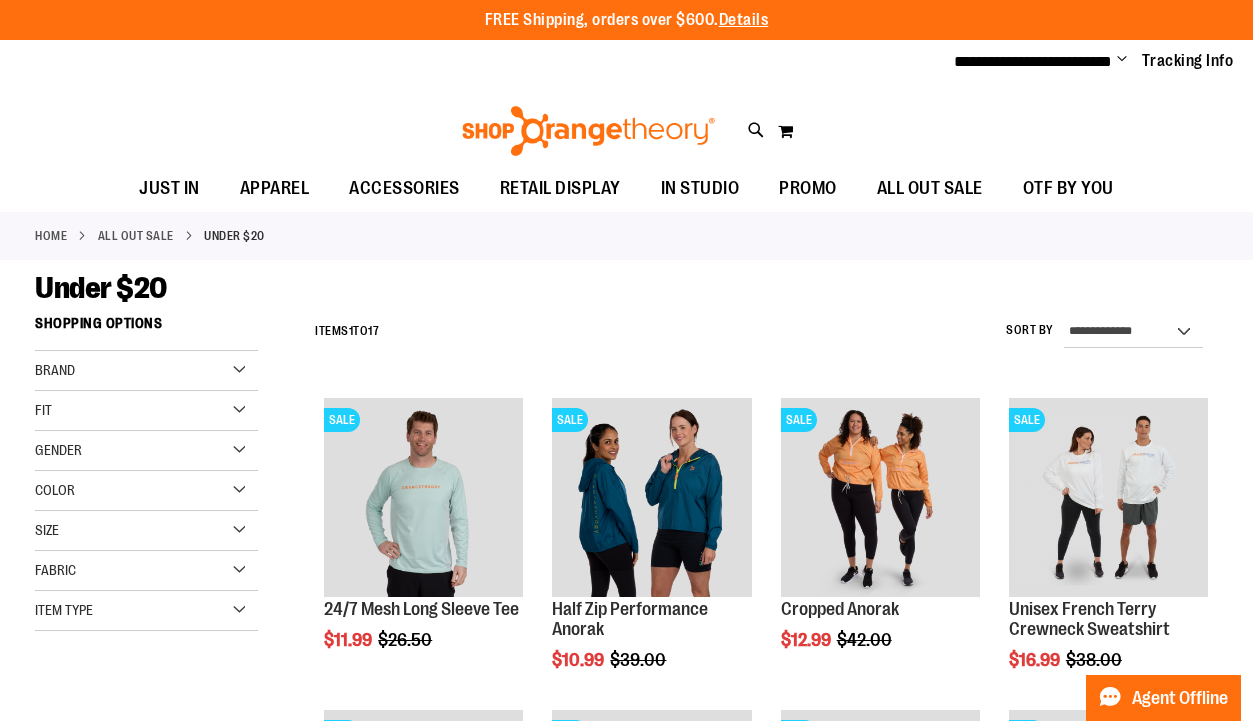 click on "Home
ALL OUT SALE
Under $20" at bounding box center (626, 236) 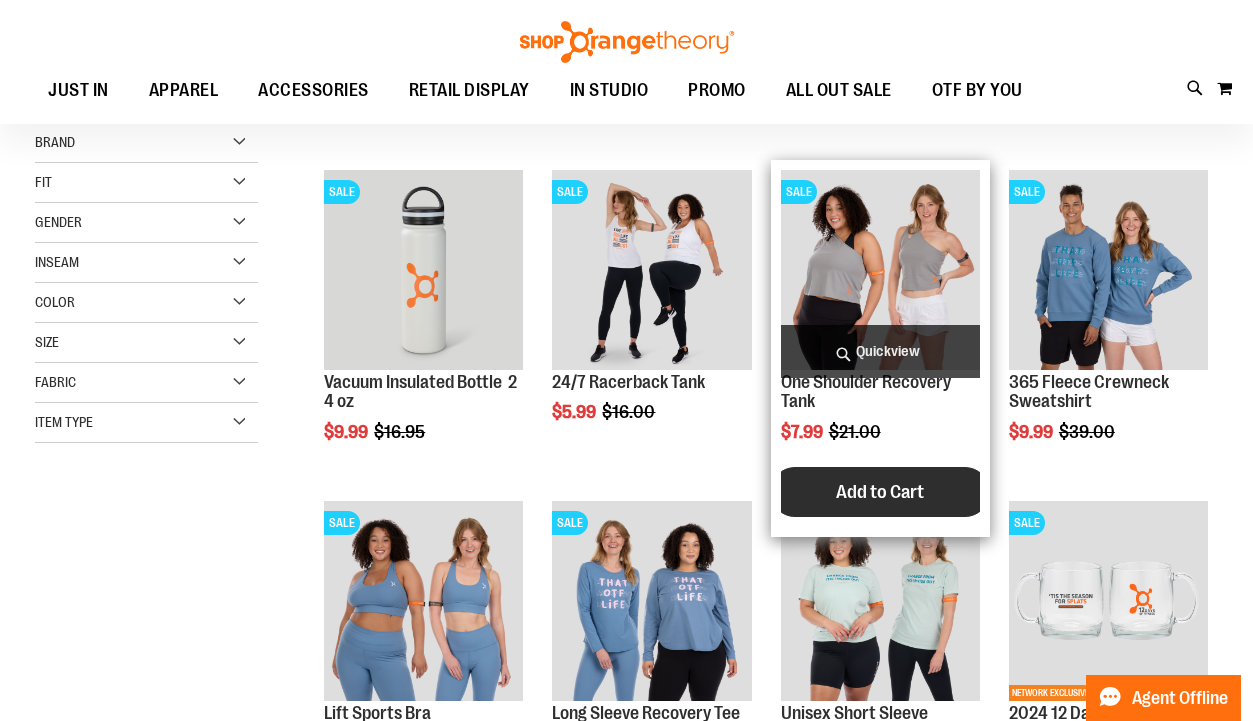 scroll, scrollTop: 234, scrollLeft: 0, axis: vertical 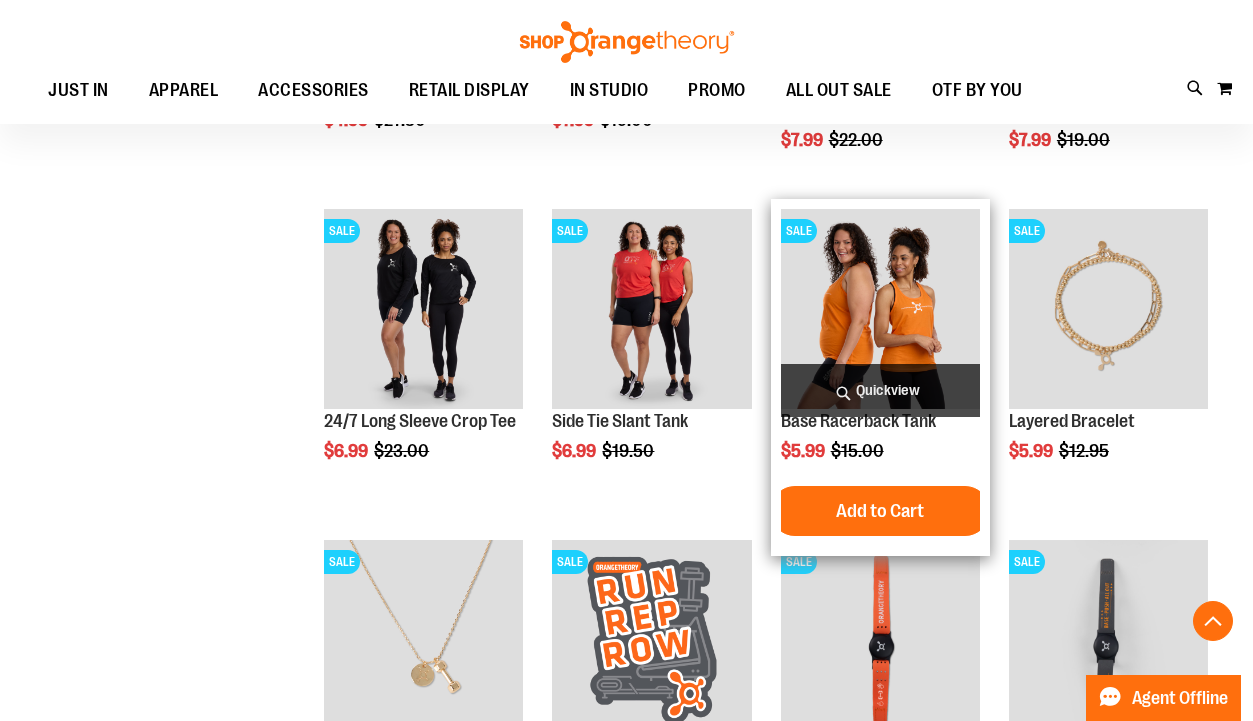 click at bounding box center [880, 308] 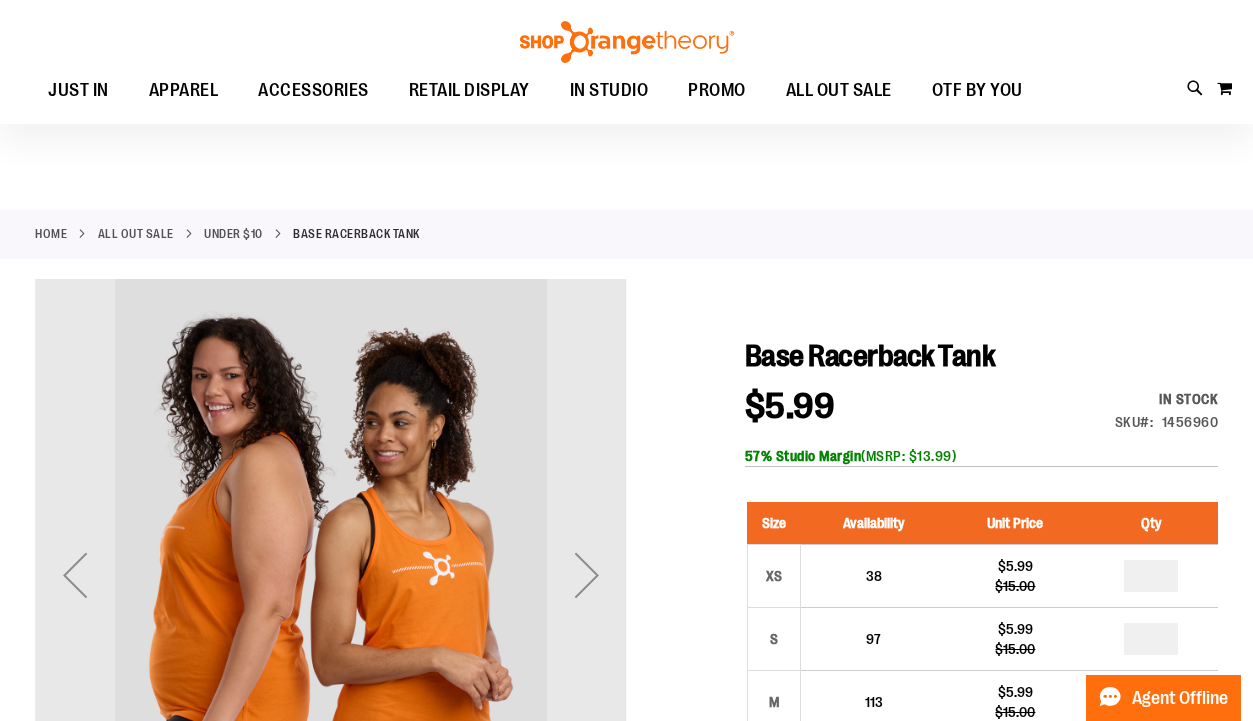 scroll, scrollTop: 0, scrollLeft: 0, axis: both 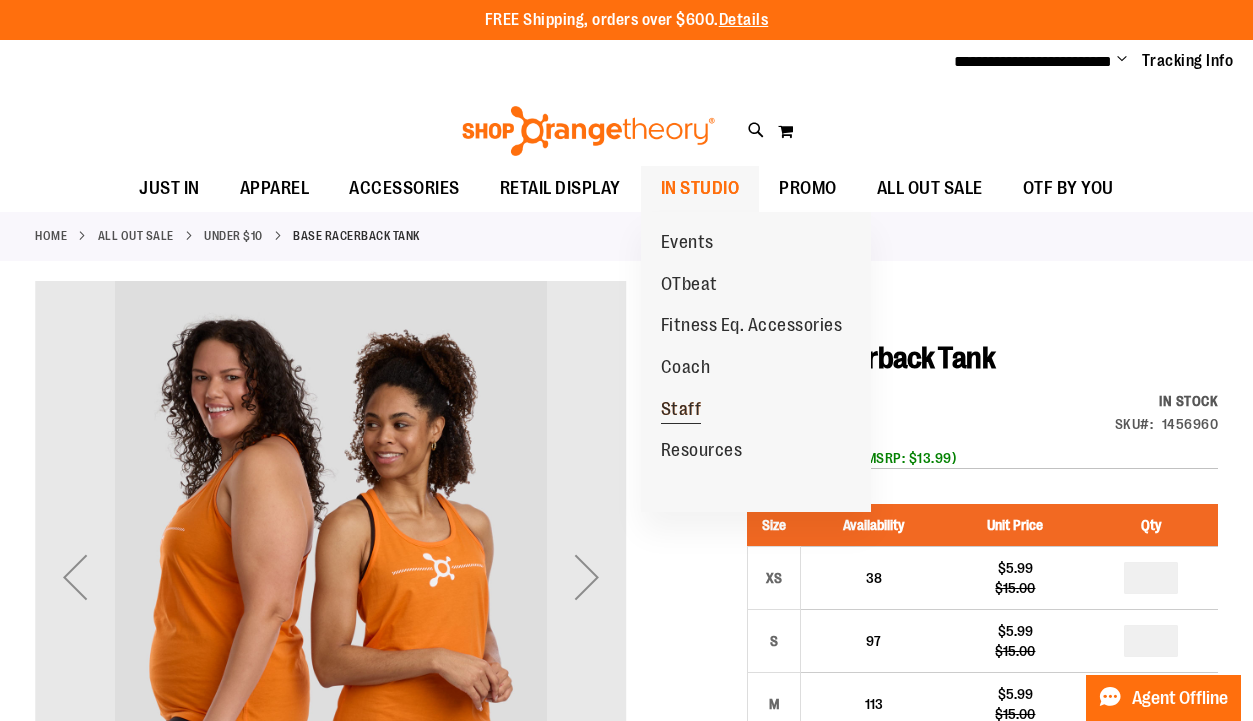 click on "Staff" at bounding box center [681, 411] 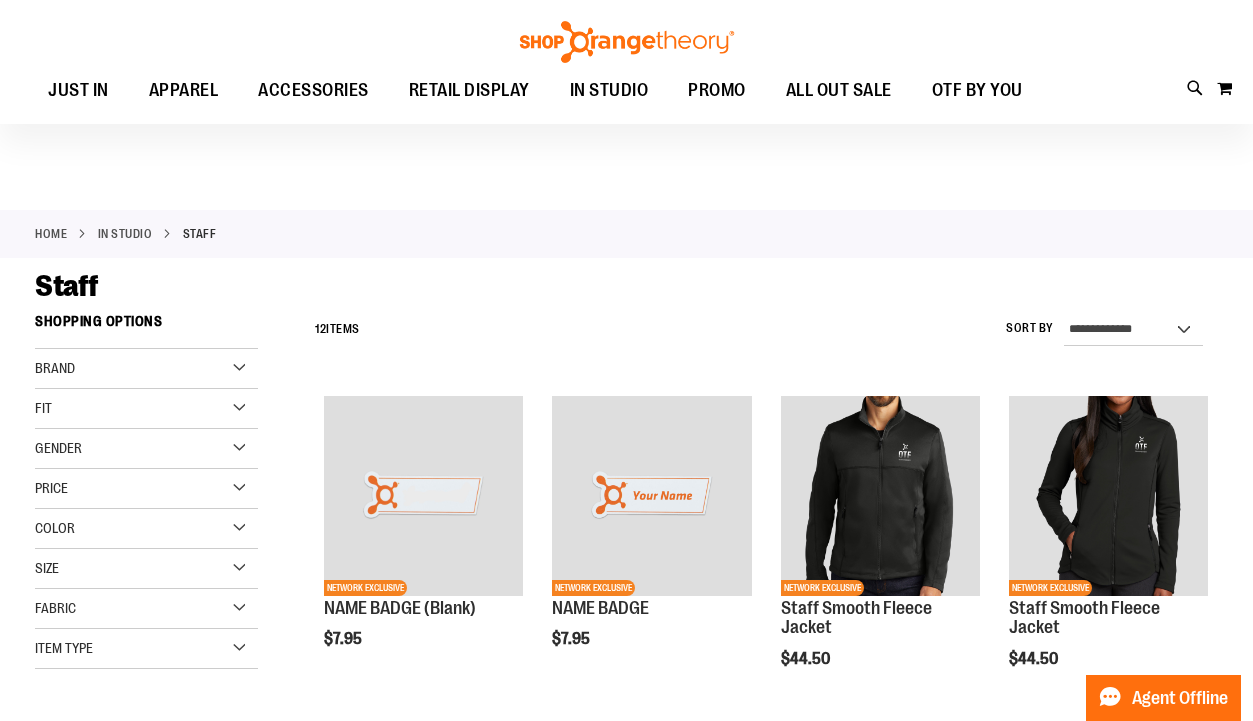 scroll, scrollTop: 0, scrollLeft: 0, axis: both 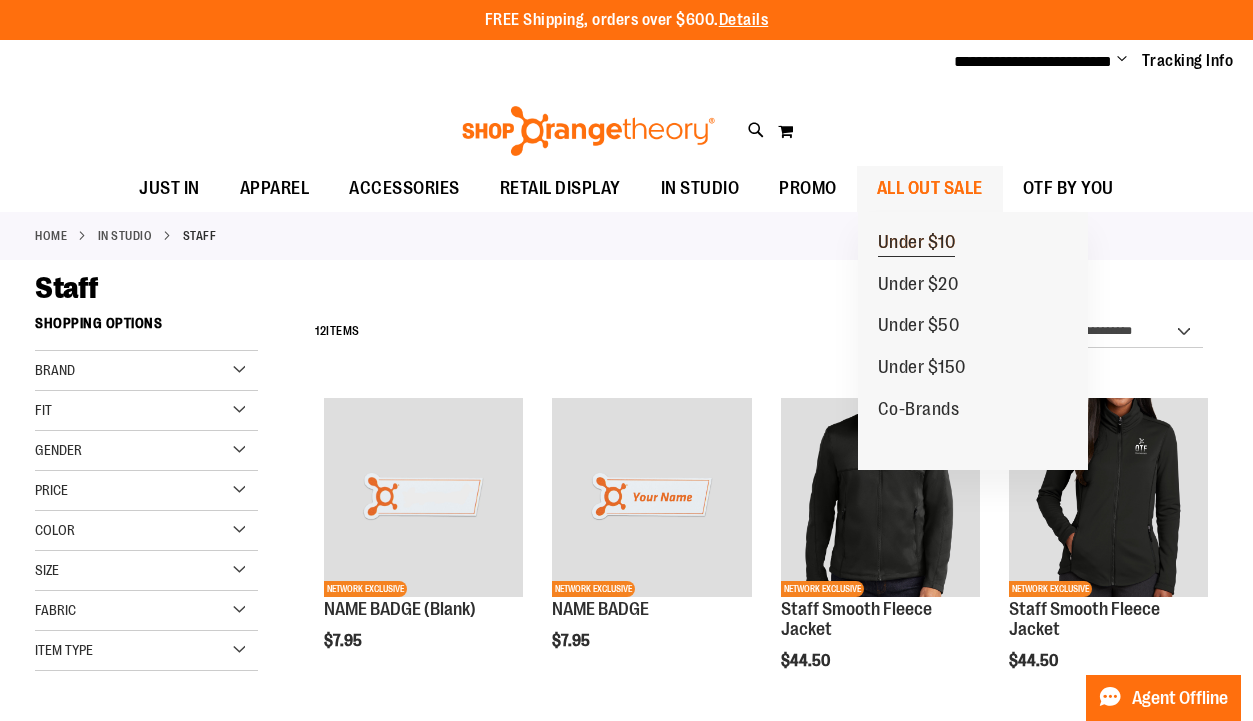click on "Under $10" at bounding box center (917, 244) 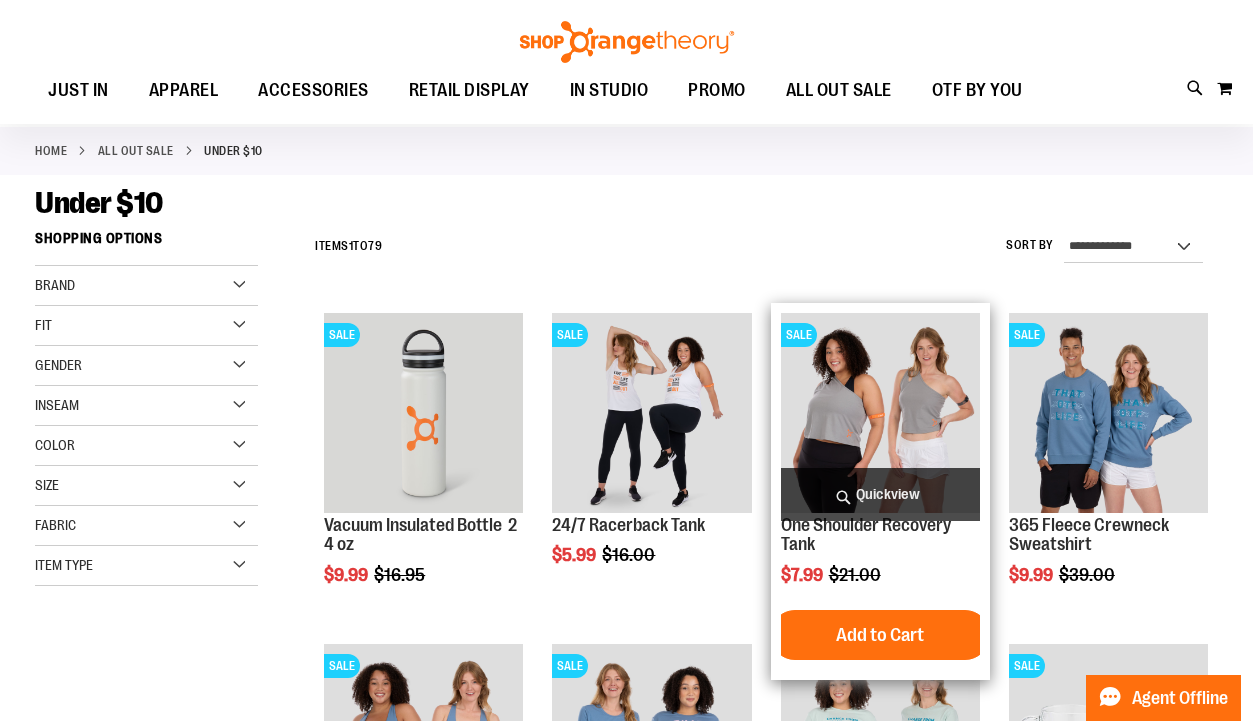 scroll, scrollTop: 98, scrollLeft: 0, axis: vertical 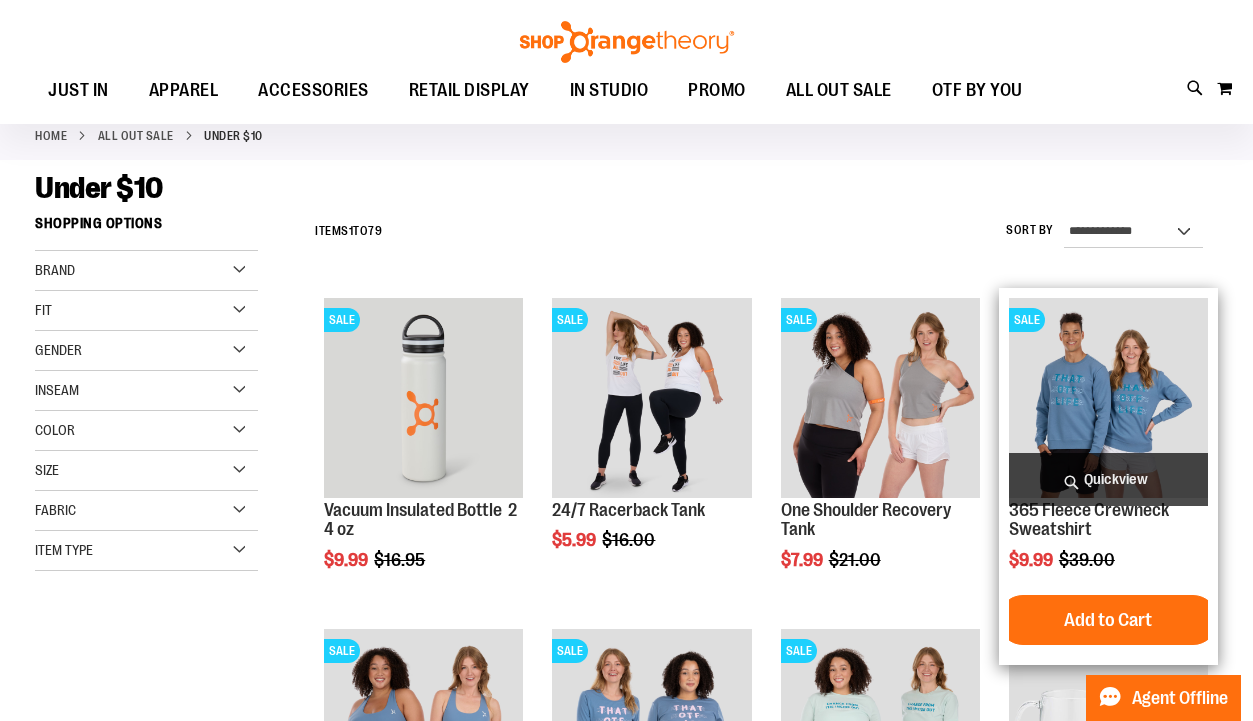 click at bounding box center [1108, 397] 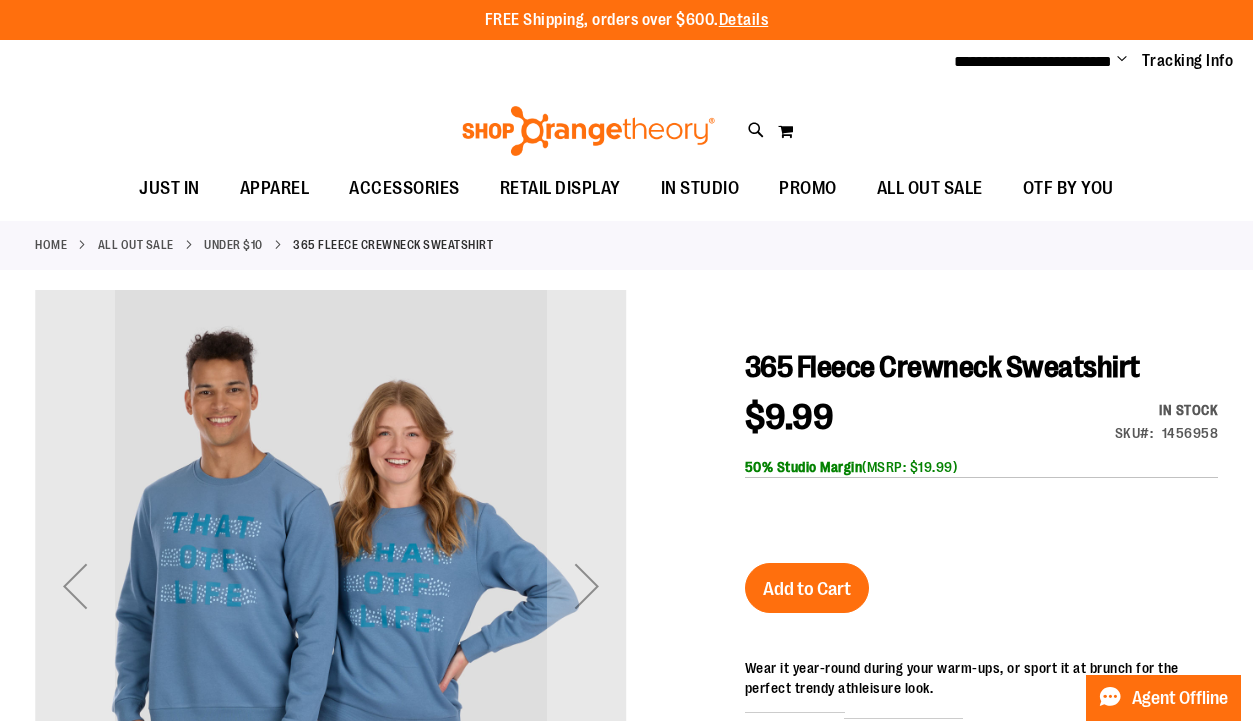 scroll, scrollTop: 0, scrollLeft: 0, axis: both 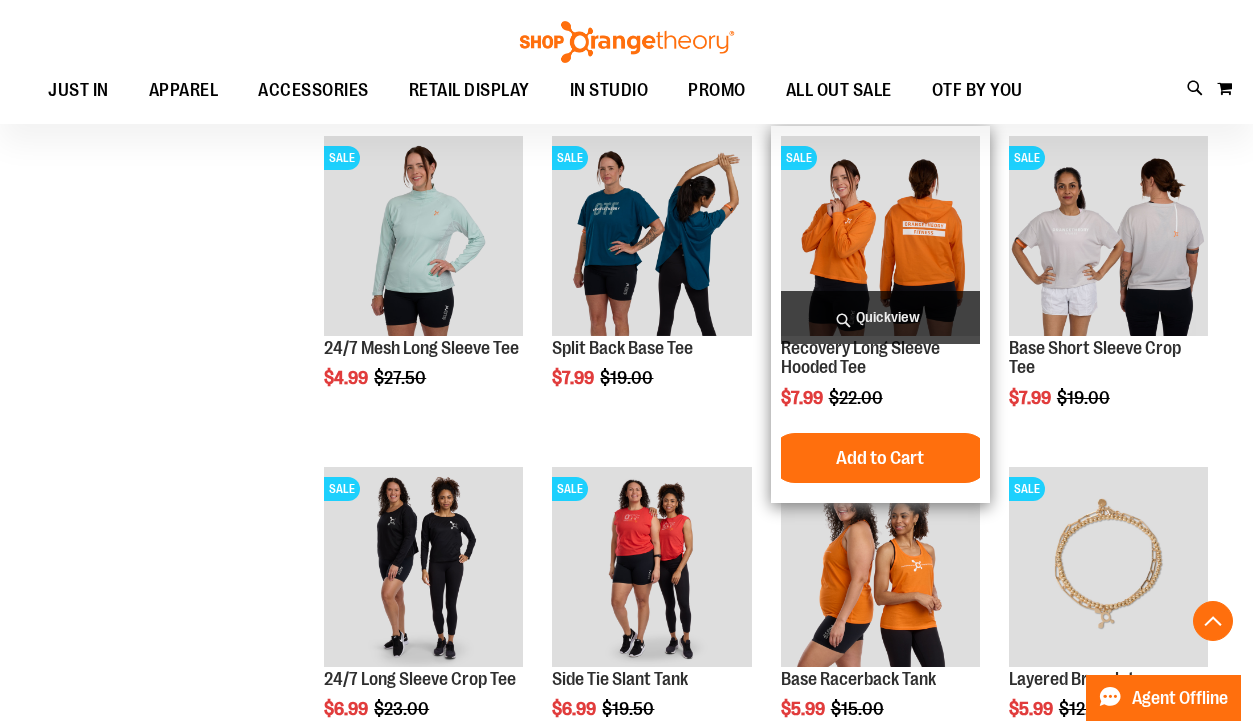 click at bounding box center [880, 235] 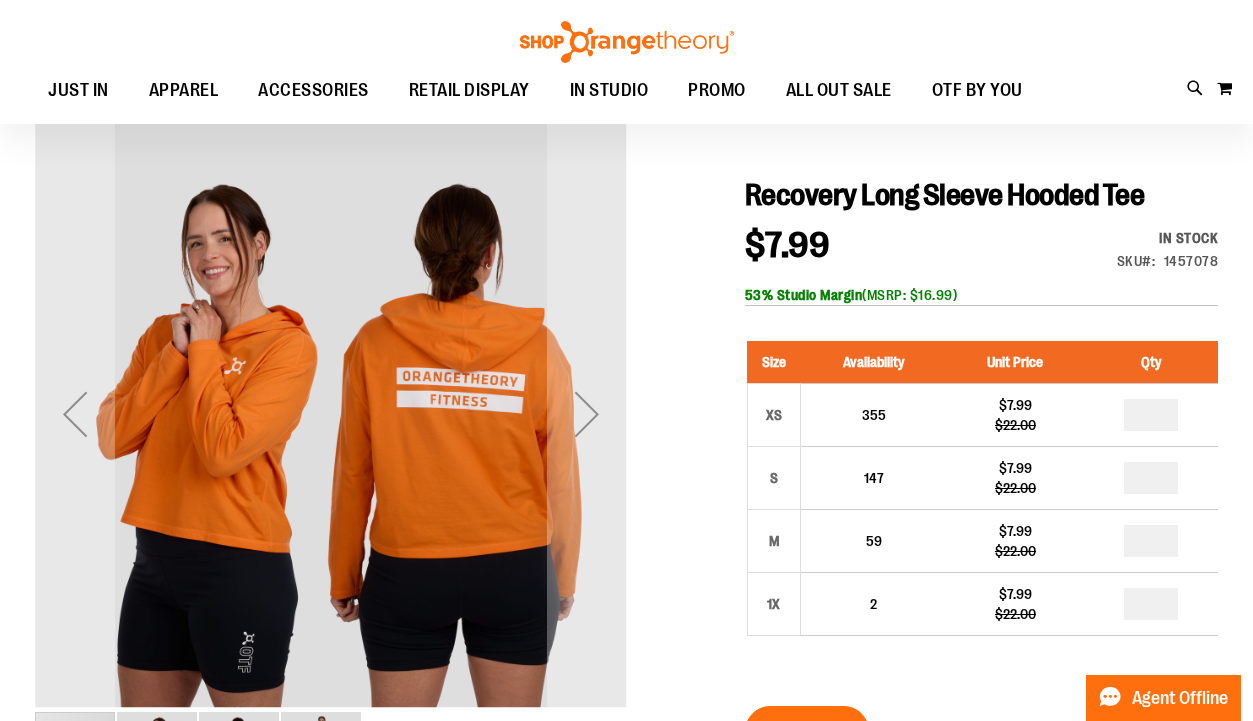 scroll, scrollTop: 163, scrollLeft: 0, axis: vertical 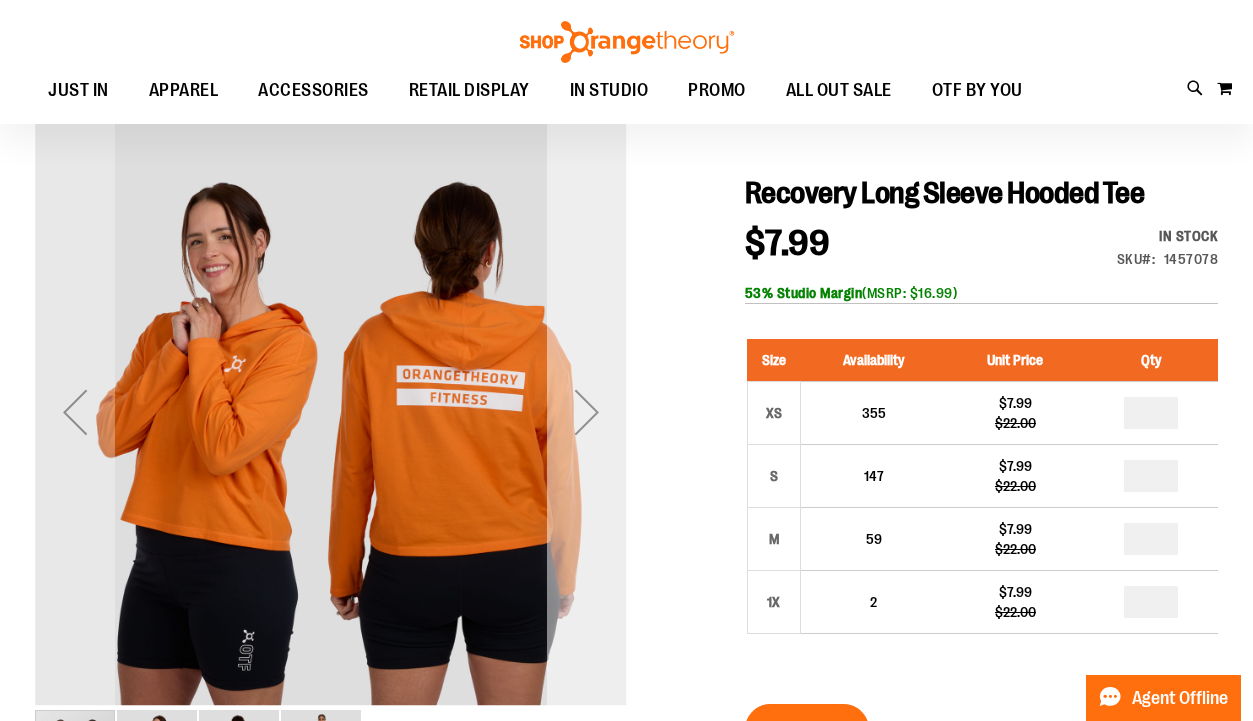 click at bounding box center (587, 412) 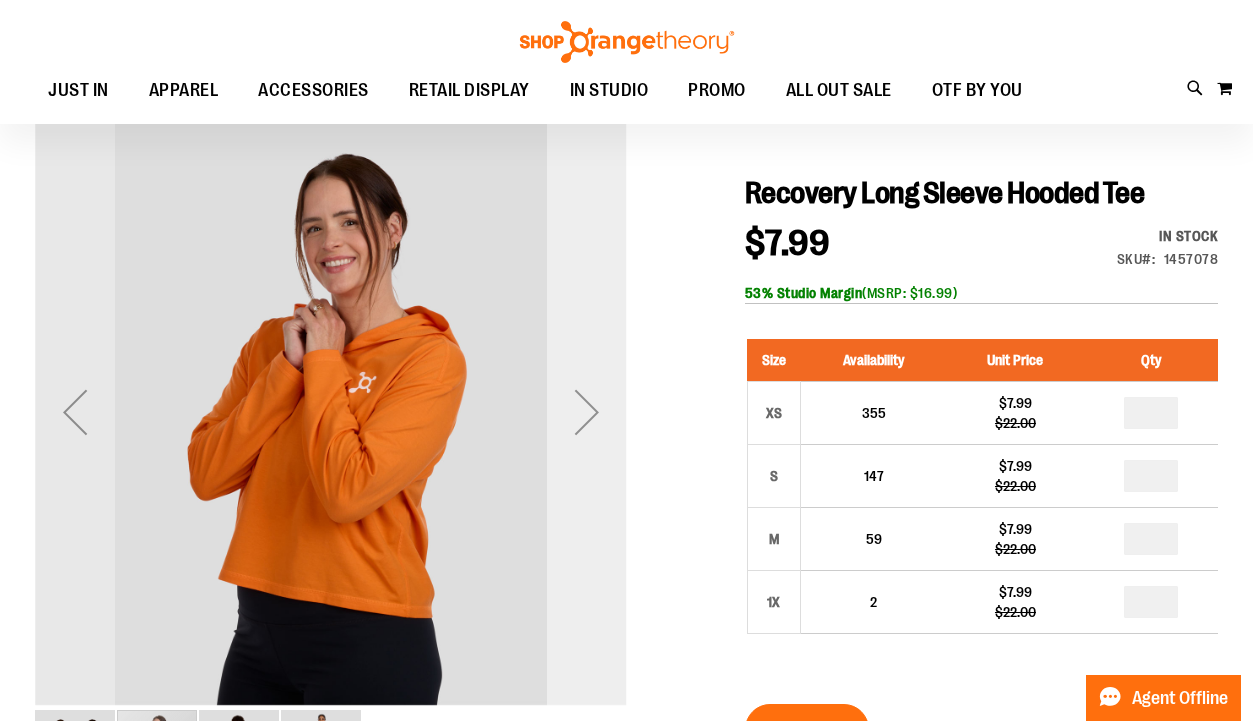 click at bounding box center (587, 412) 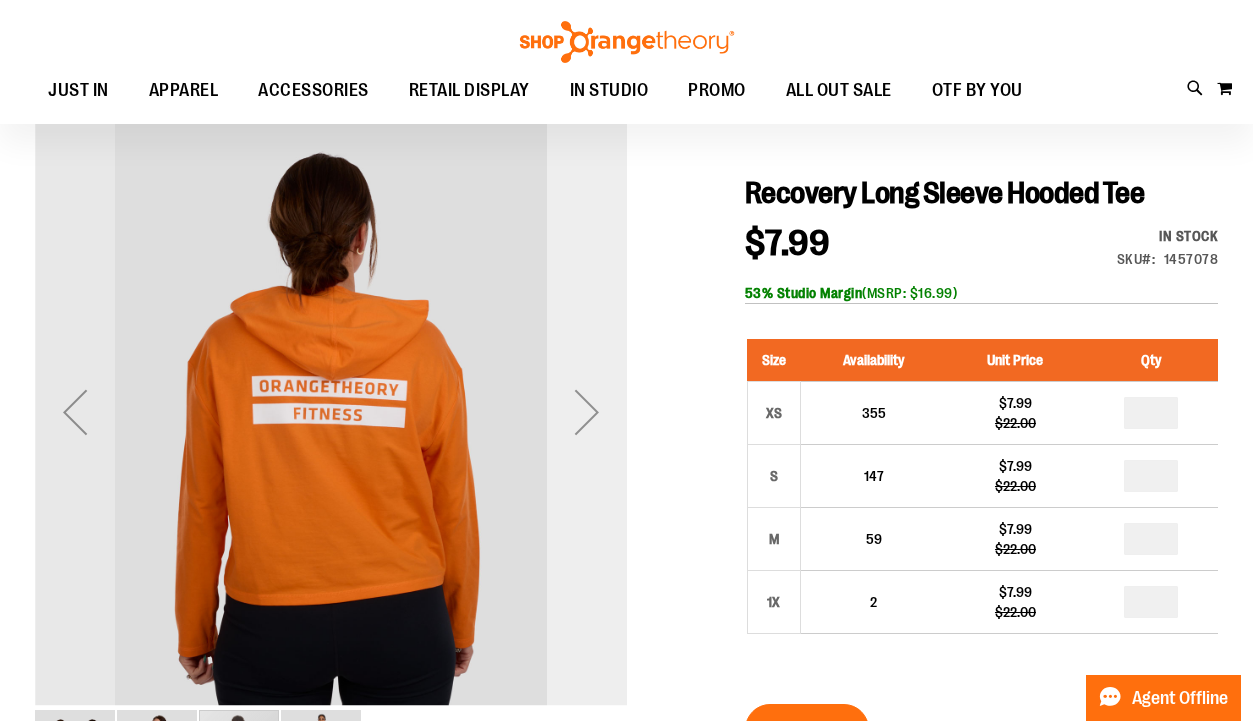 click at bounding box center (587, 412) 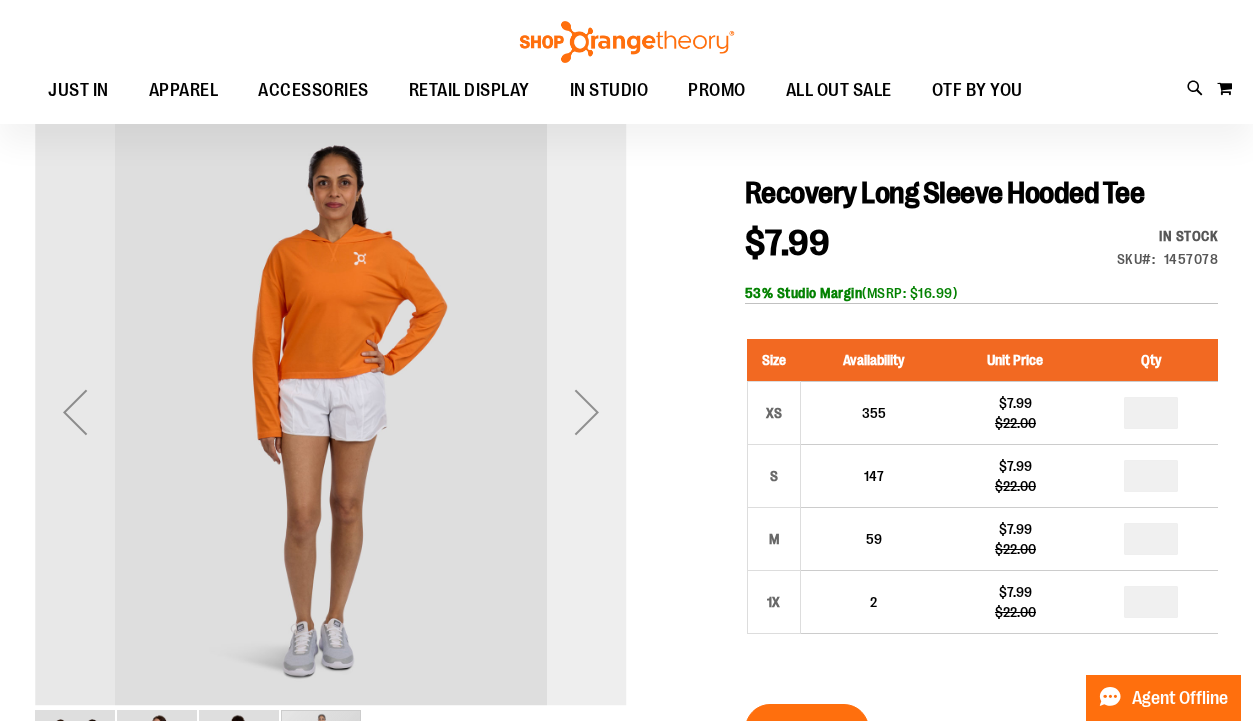 click at bounding box center (587, 412) 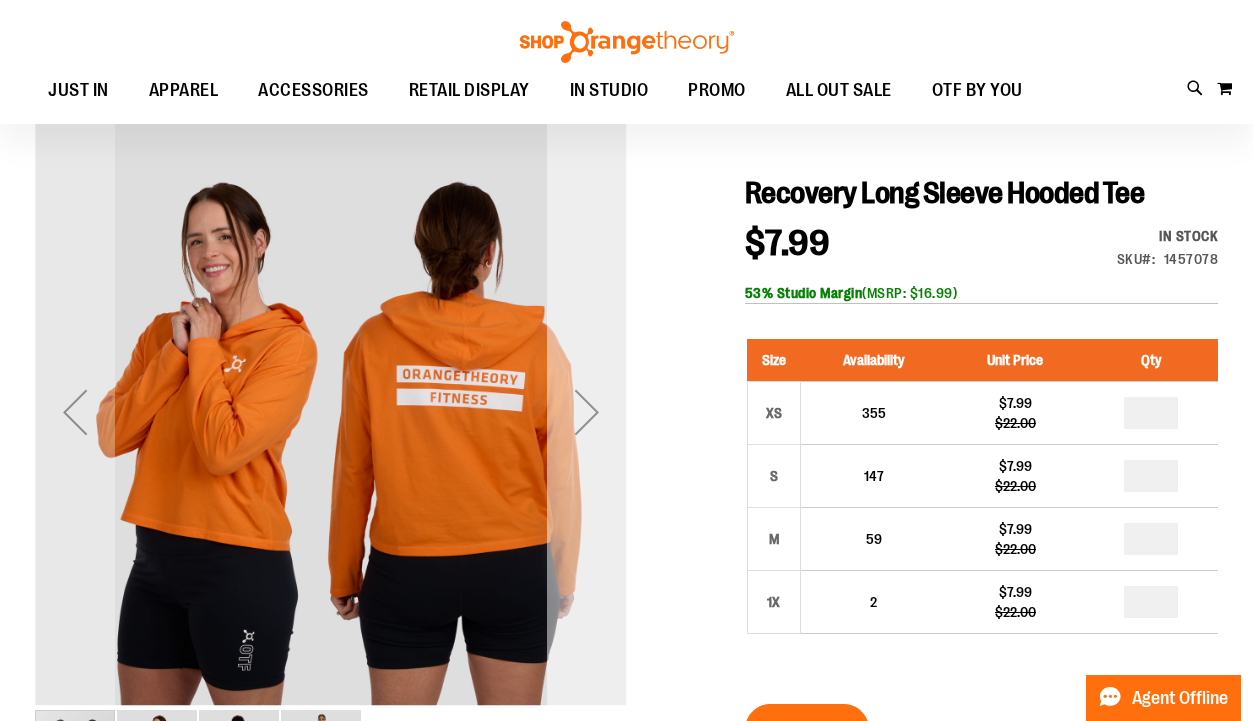 click at bounding box center (587, 412) 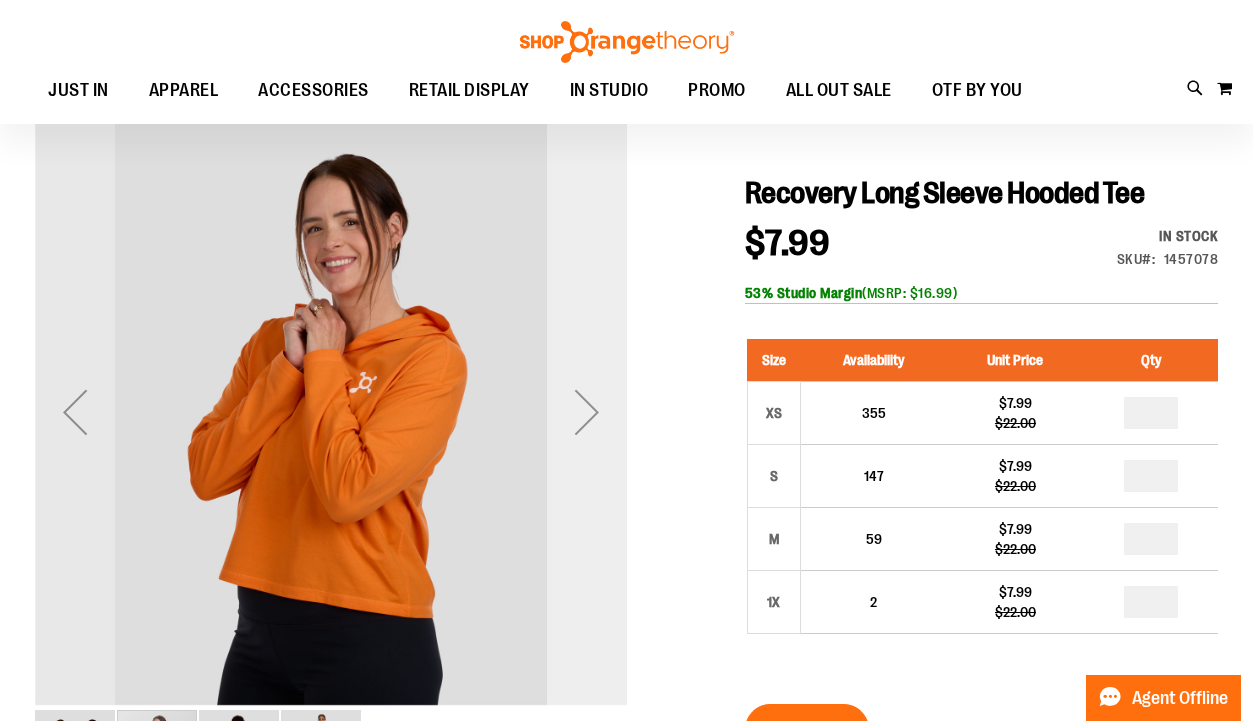 click at bounding box center (587, 412) 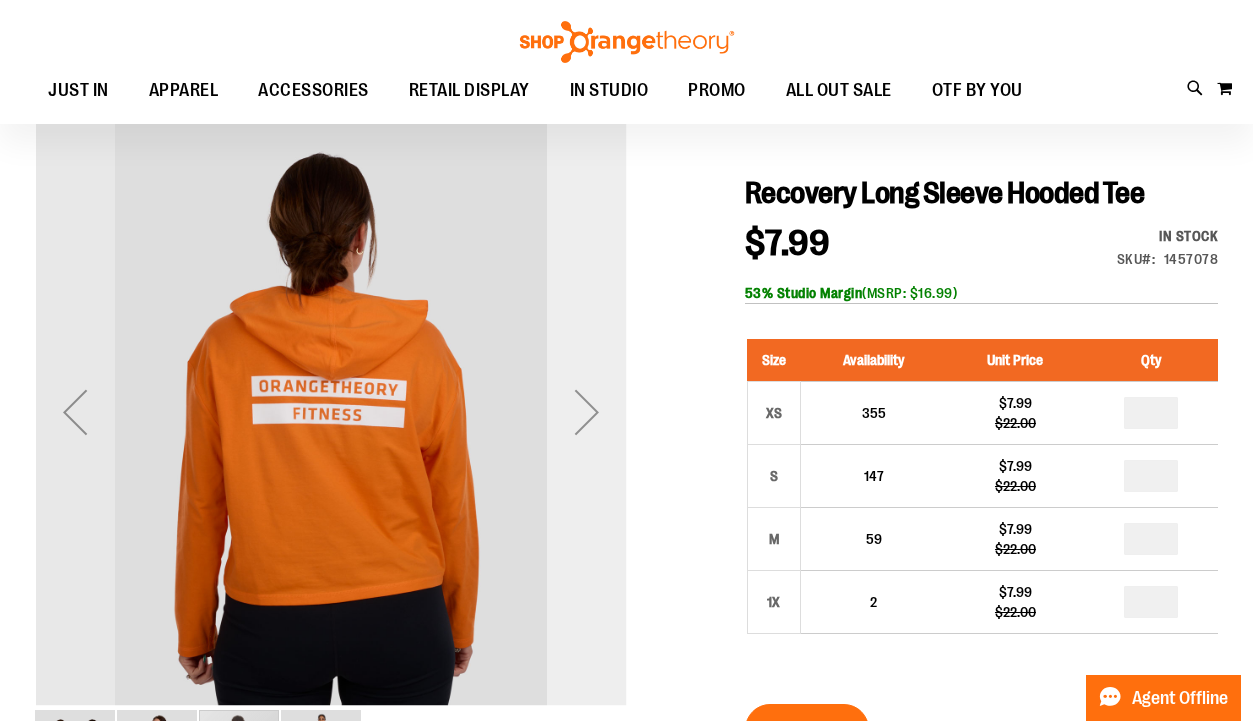 click at bounding box center (587, 412) 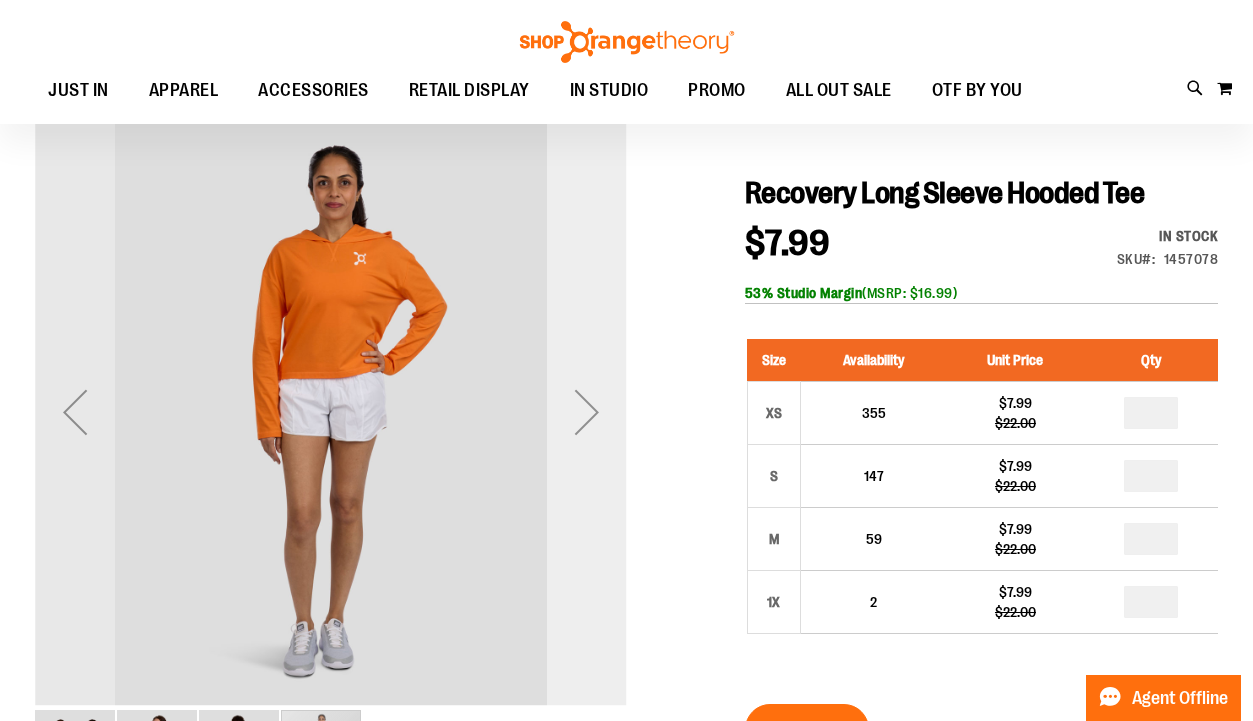 click at bounding box center [587, 412] 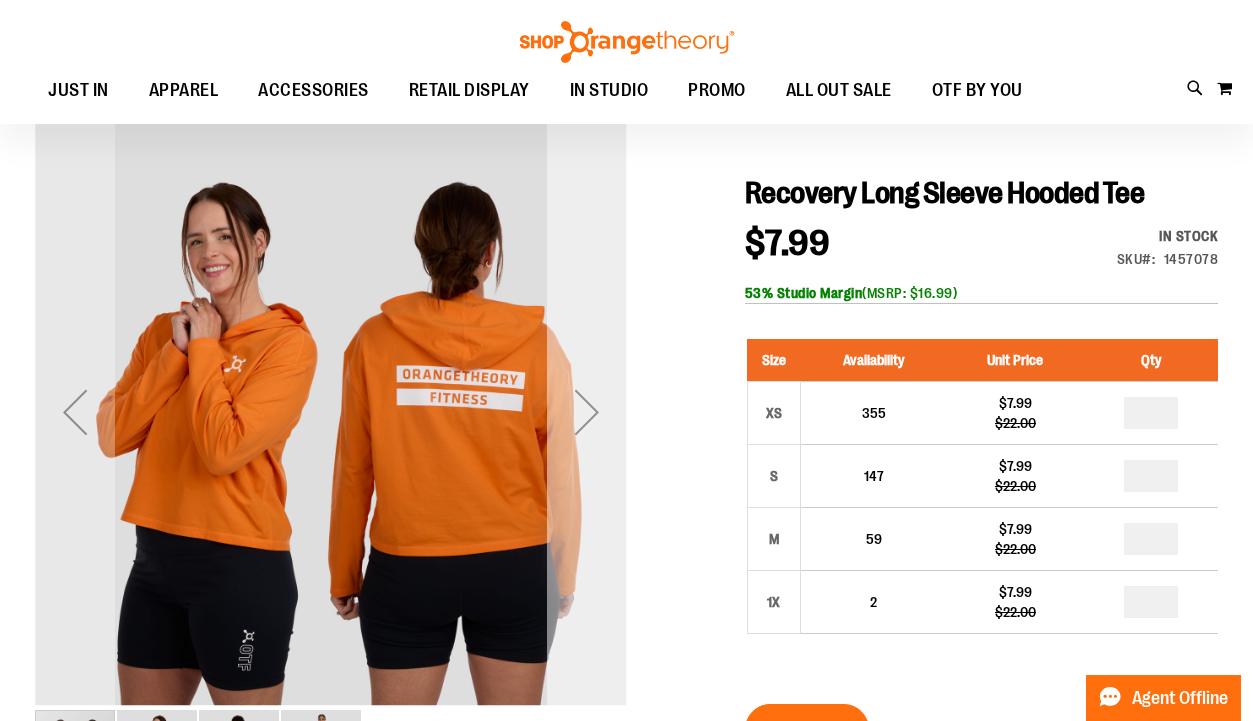click at bounding box center (587, 412) 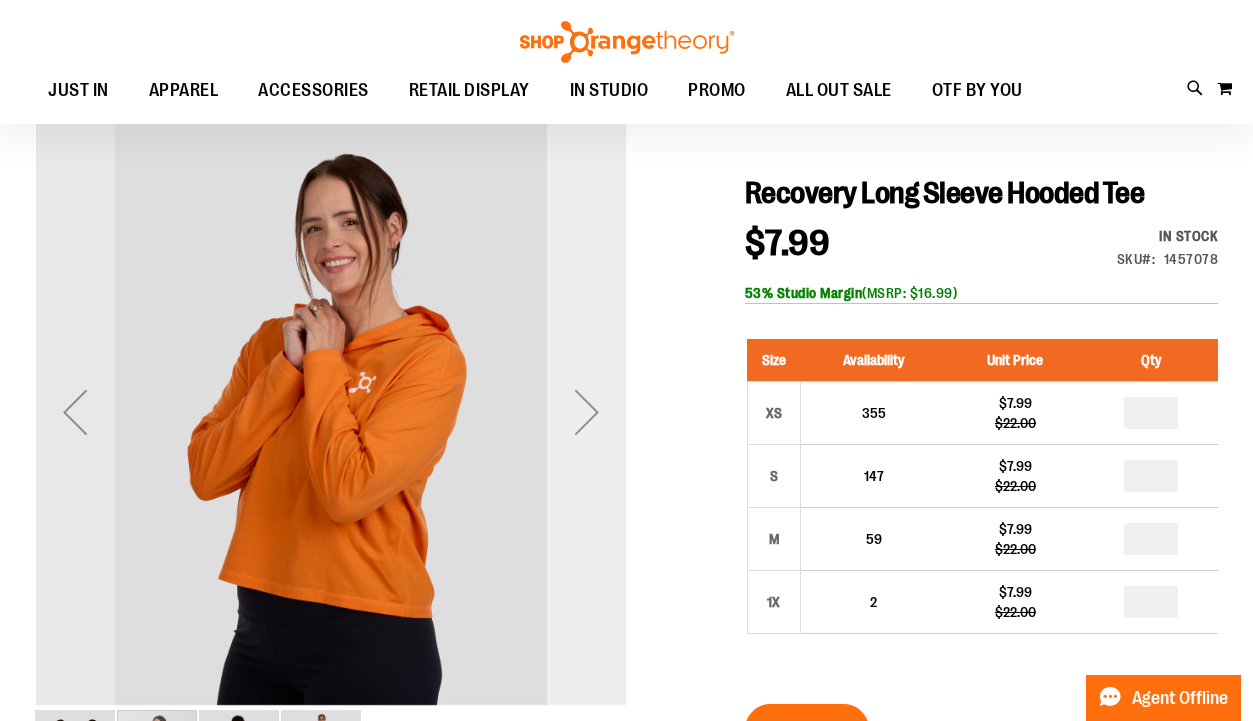 click at bounding box center (587, 412) 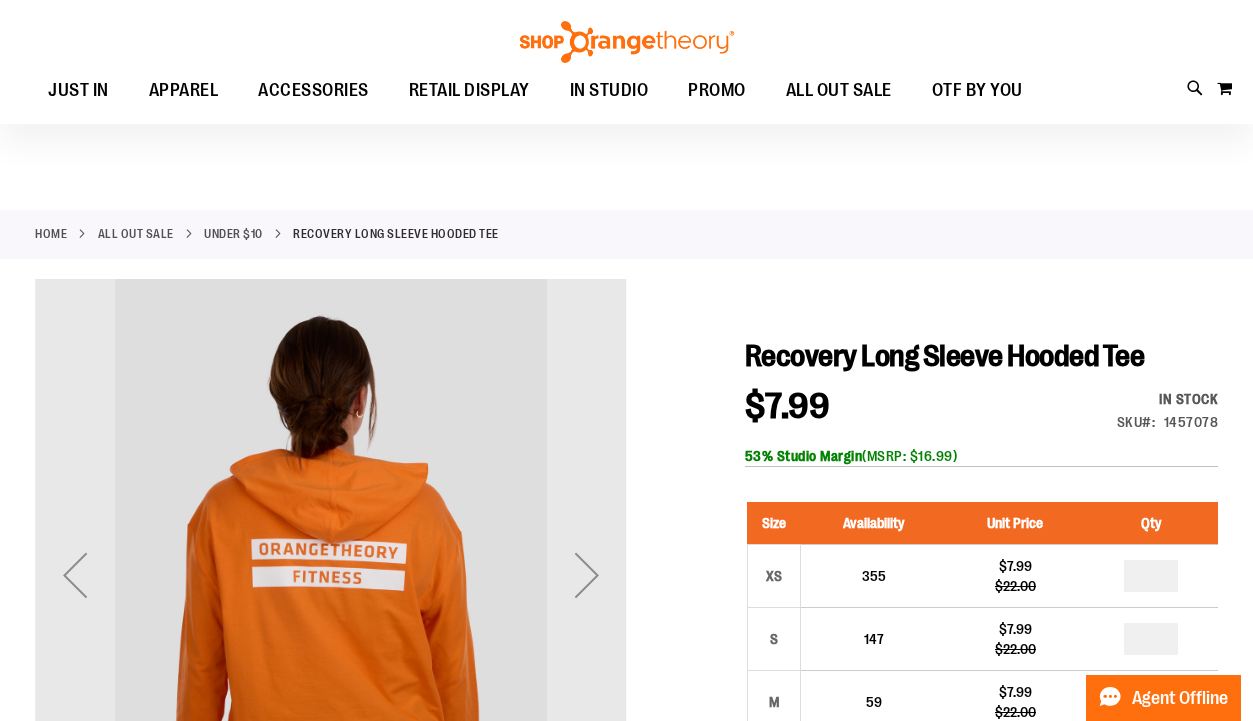 scroll, scrollTop: 0, scrollLeft: 0, axis: both 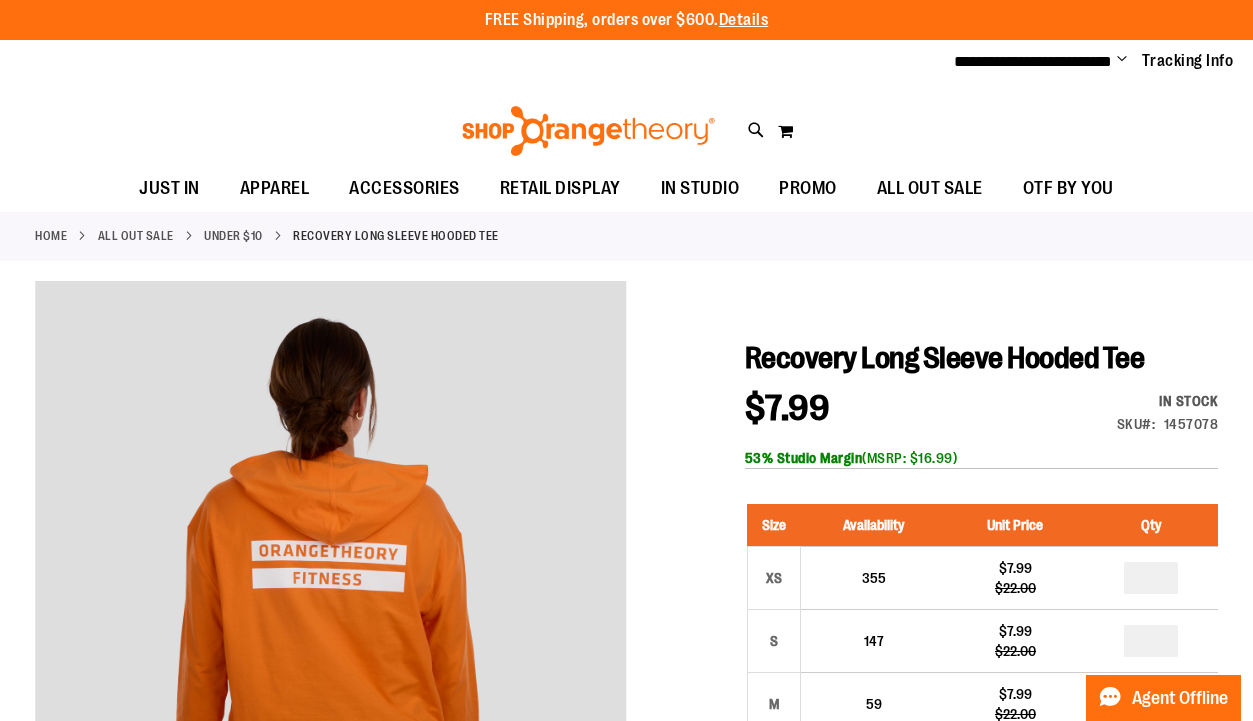 click on "Home" at bounding box center [51, 236] 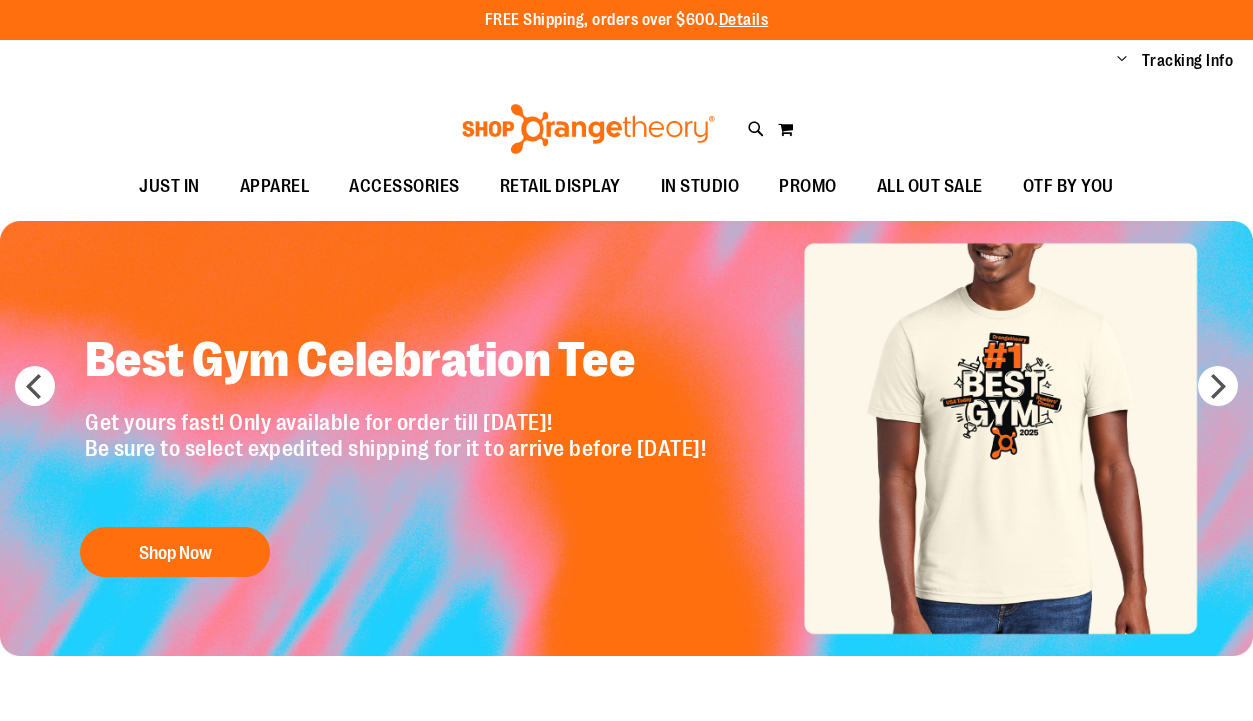 scroll, scrollTop: 0, scrollLeft: 0, axis: both 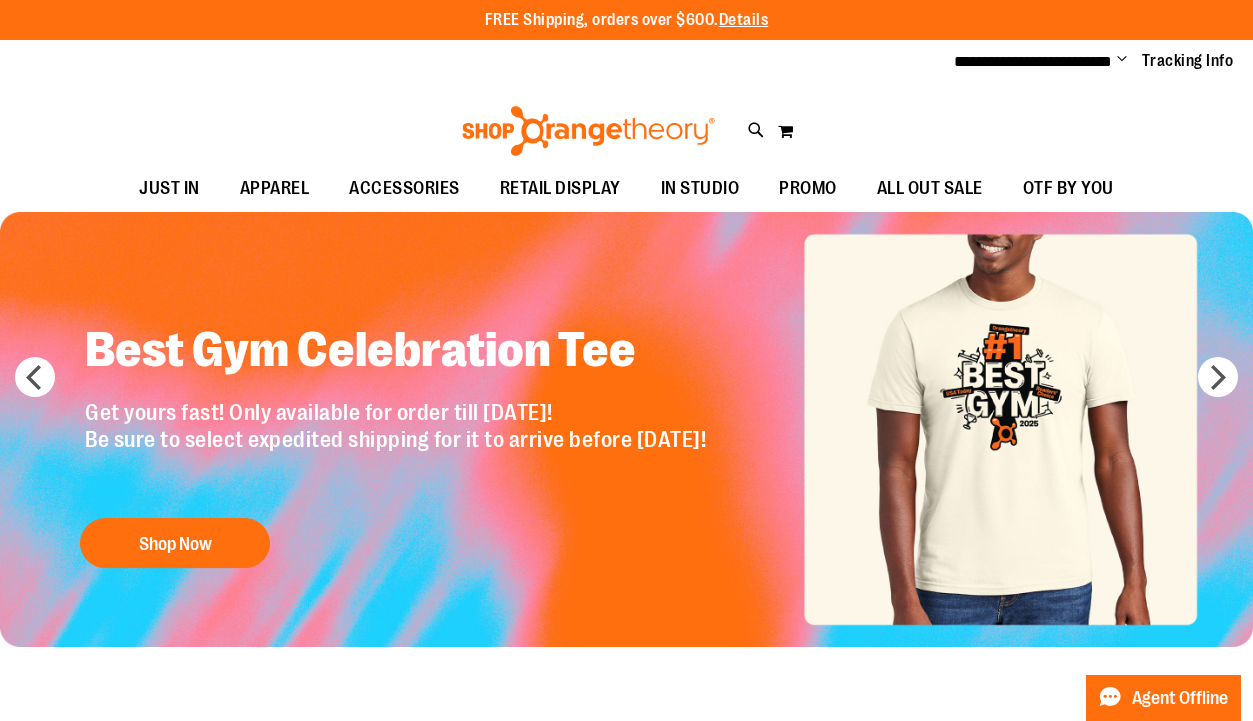 click at bounding box center (626, 429) 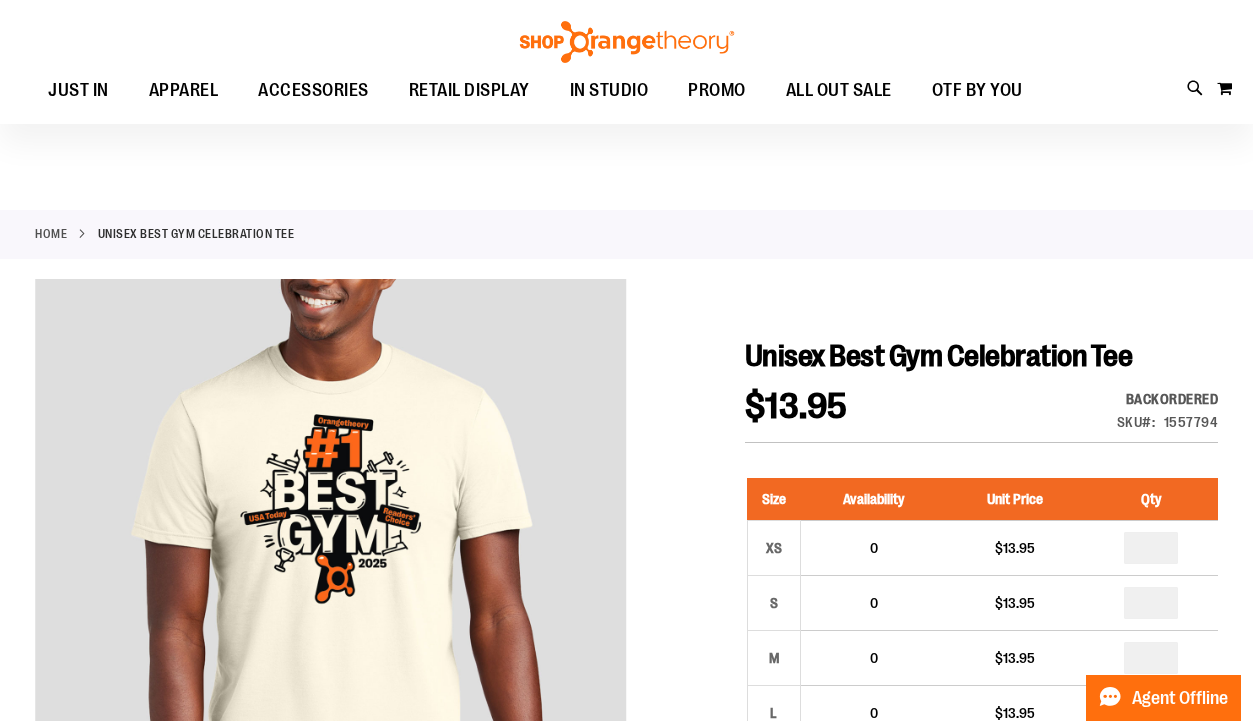 scroll, scrollTop: 0, scrollLeft: 0, axis: both 